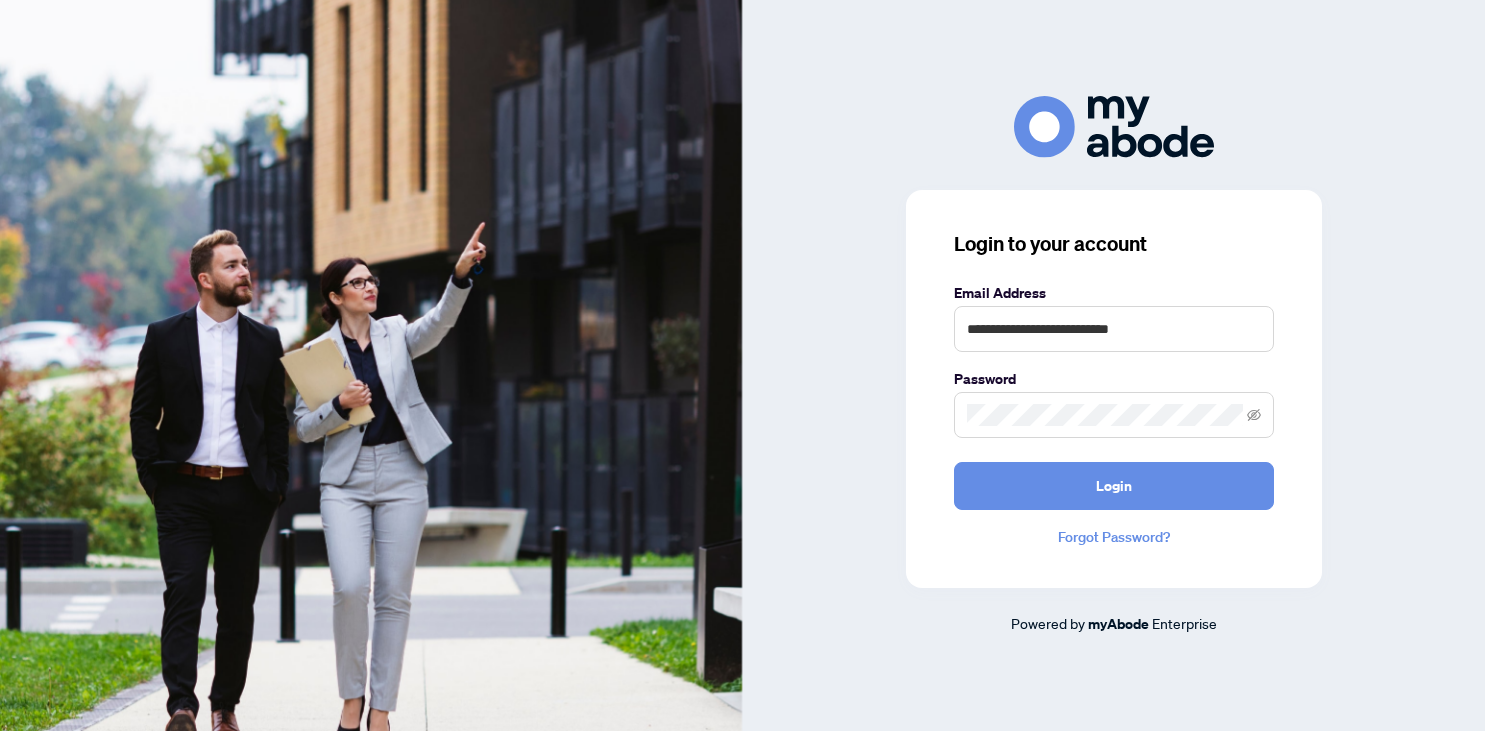 scroll, scrollTop: 0, scrollLeft: 0, axis: both 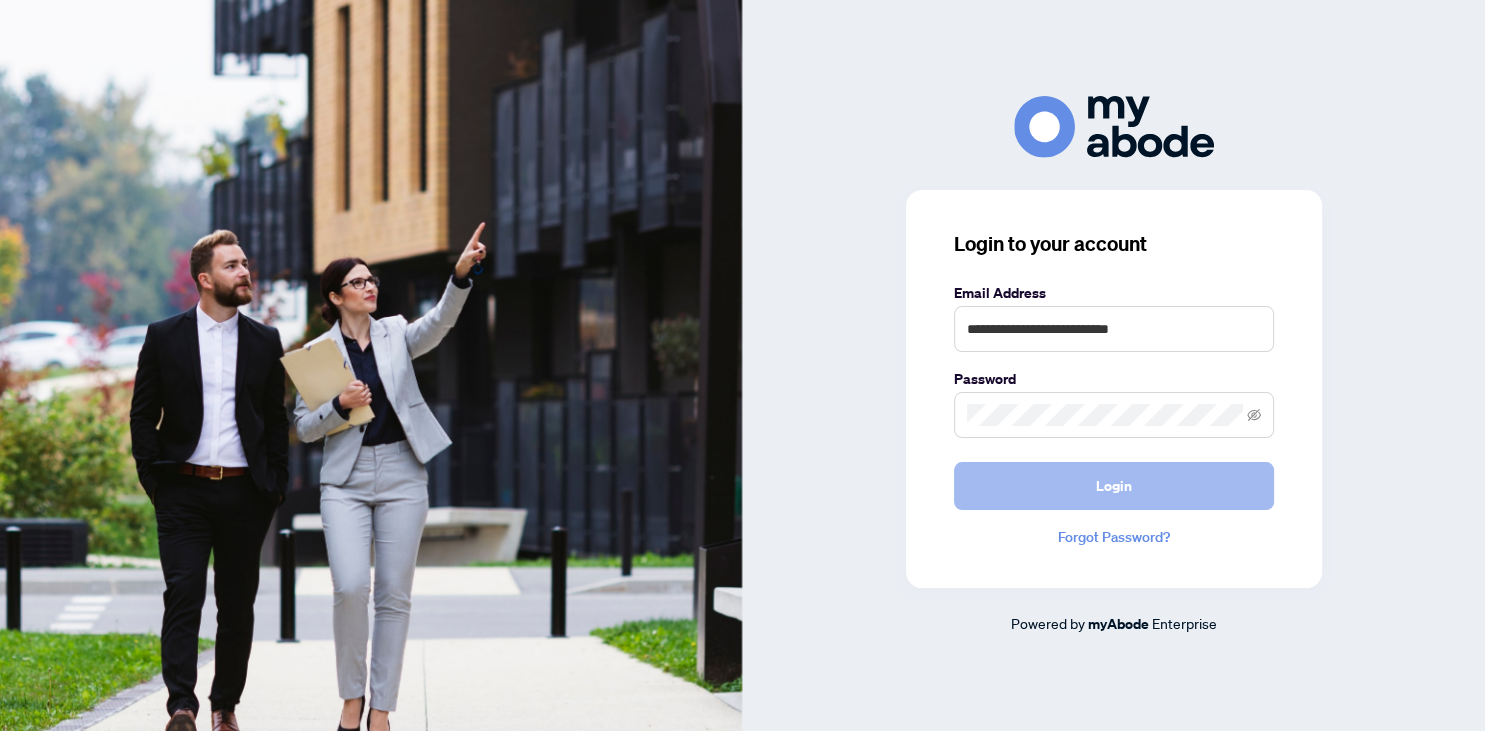 click on "Login" at bounding box center (1114, 486) 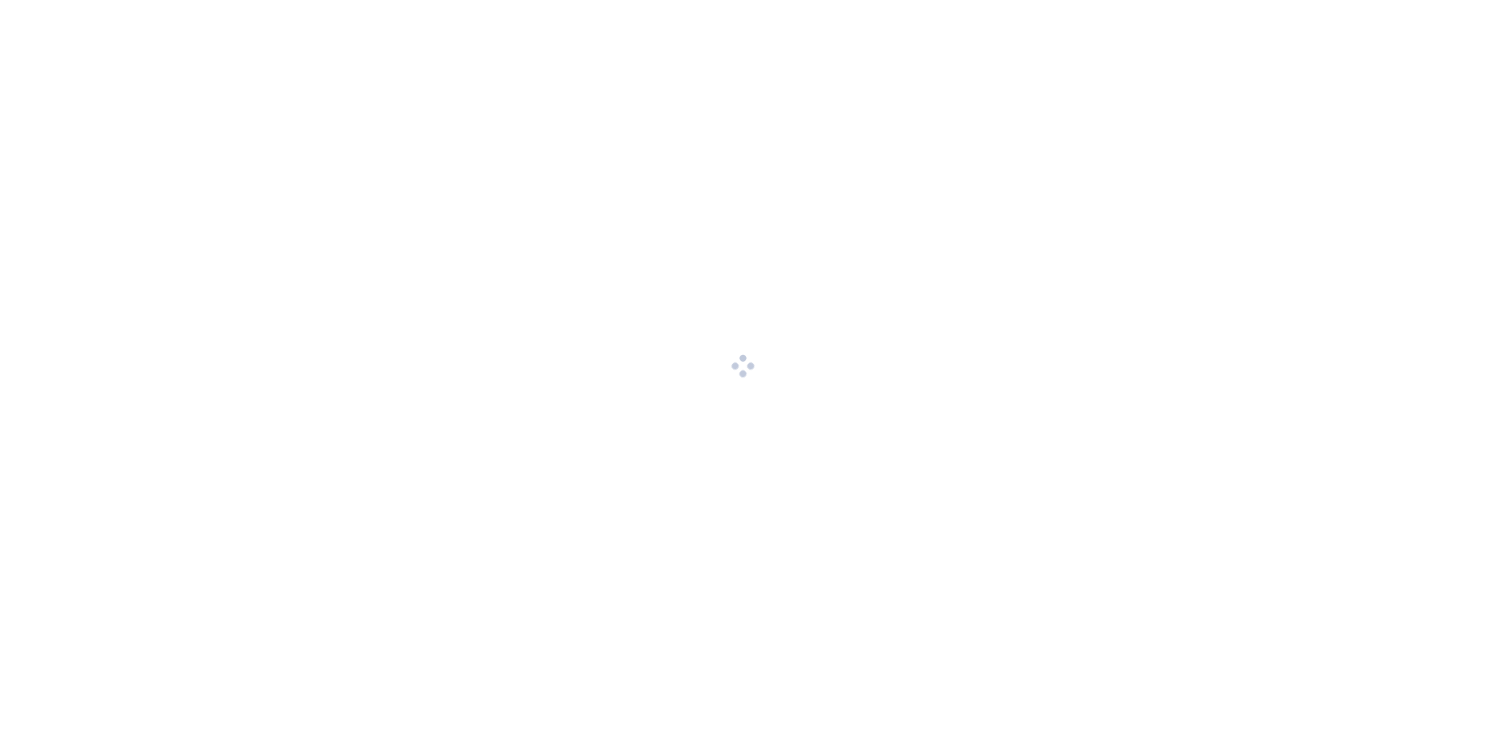 scroll, scrollTop: 0, scrollLeft: 0, axis: both 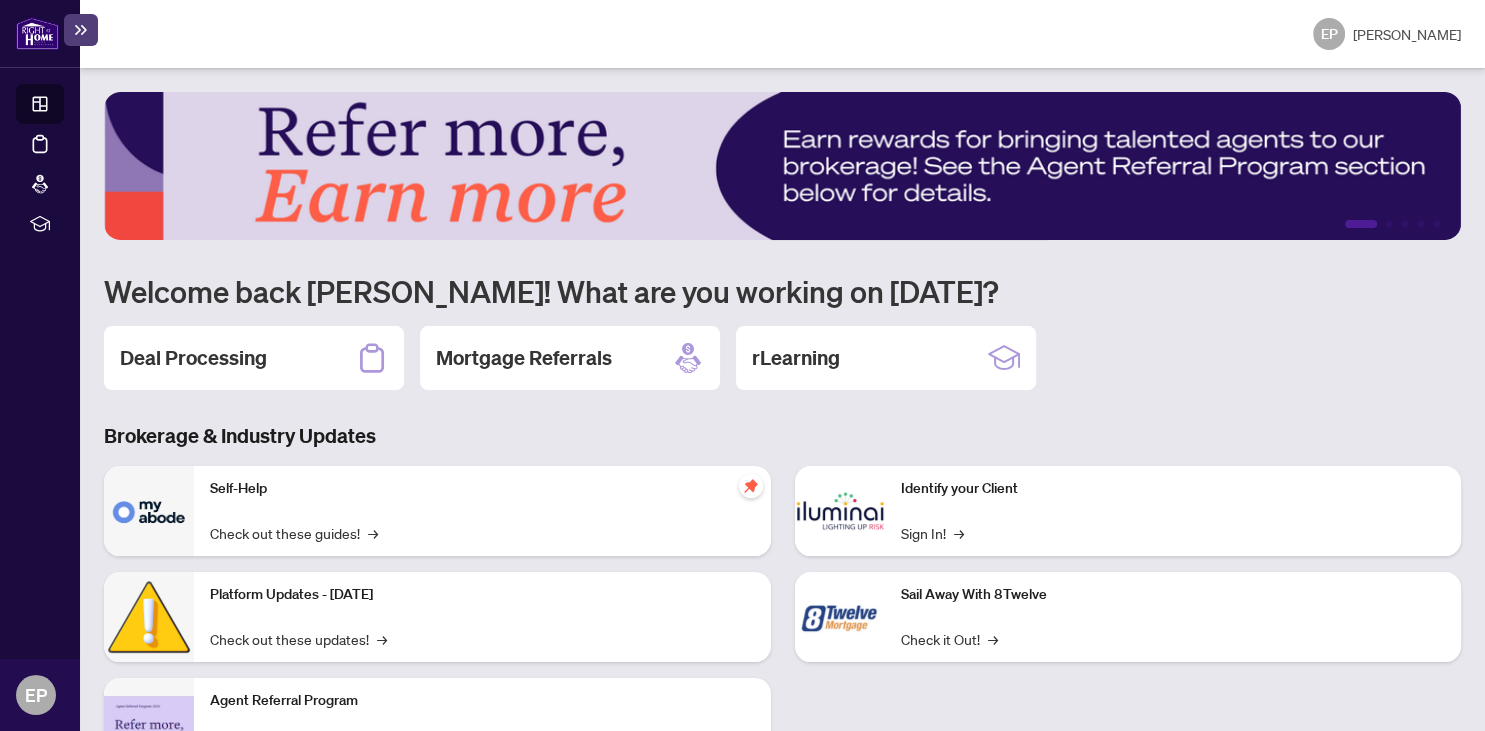 click on "Deal Processing" at bounding box center [193, 358] 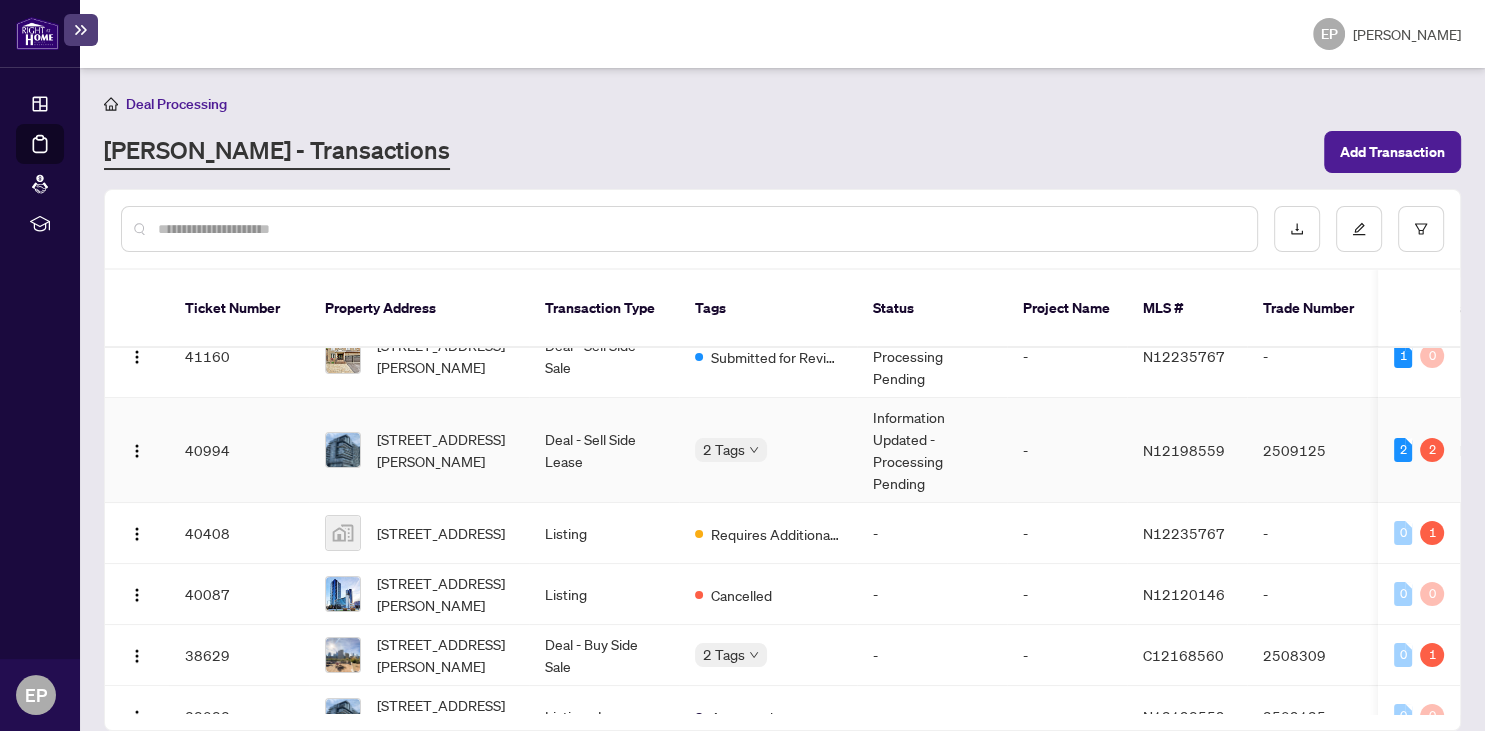 scroll, scrollTop: 110, scrollLeft: 0, axis: vertical 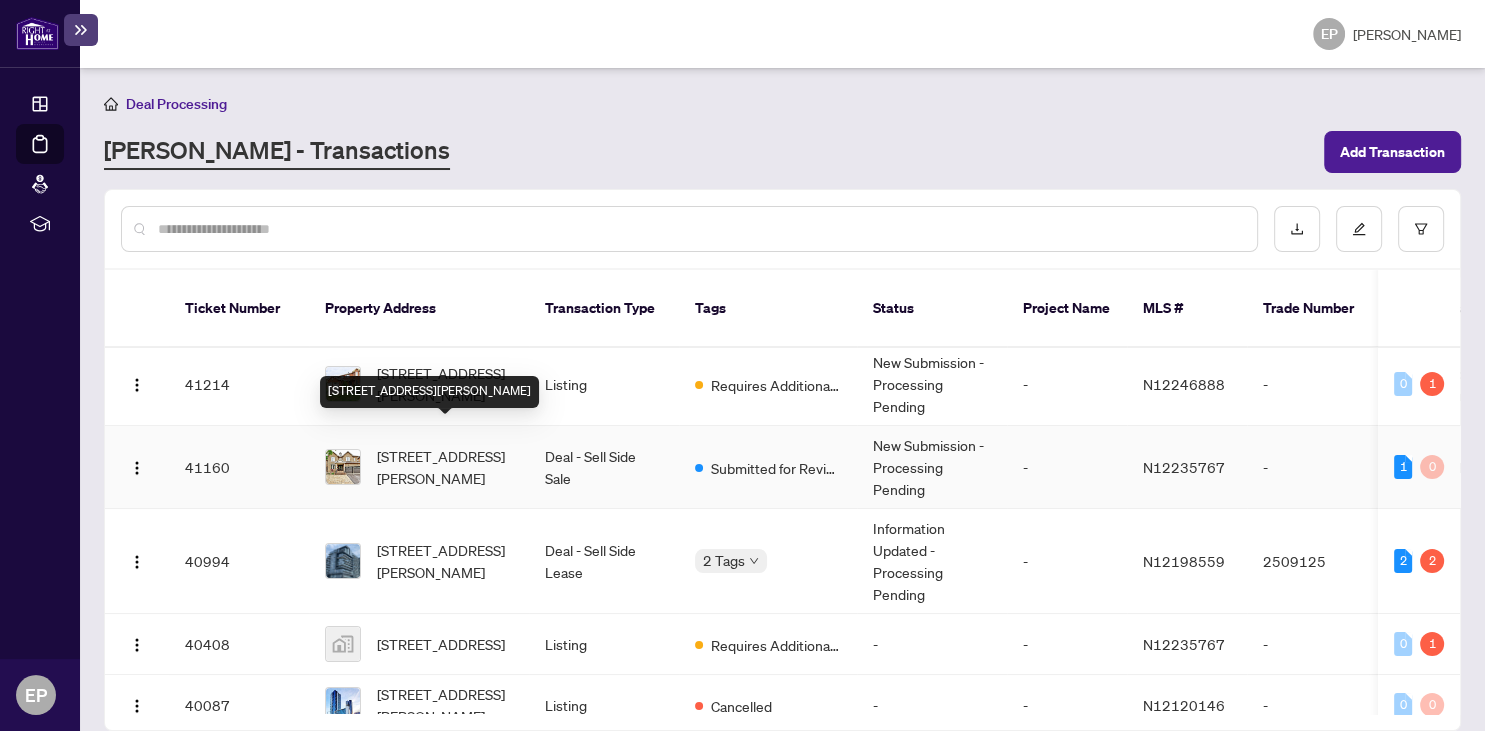 click on "198 Seabreeze Ave, Vaughan, Ontario L4J 9H2, Canada" at bounding box center [445, 467] 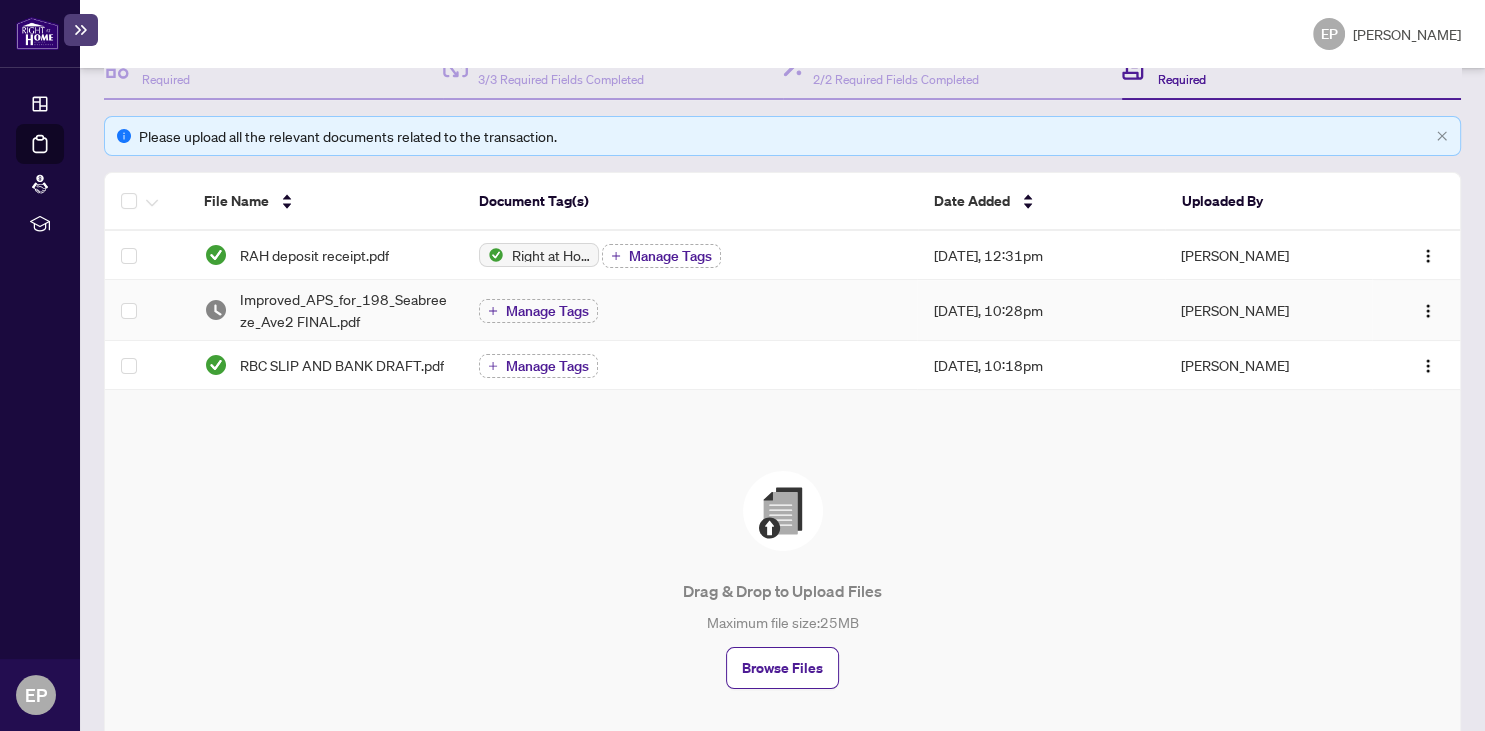 scroll, scrollTop: 317, scrollLeft: 0, axis: vertical 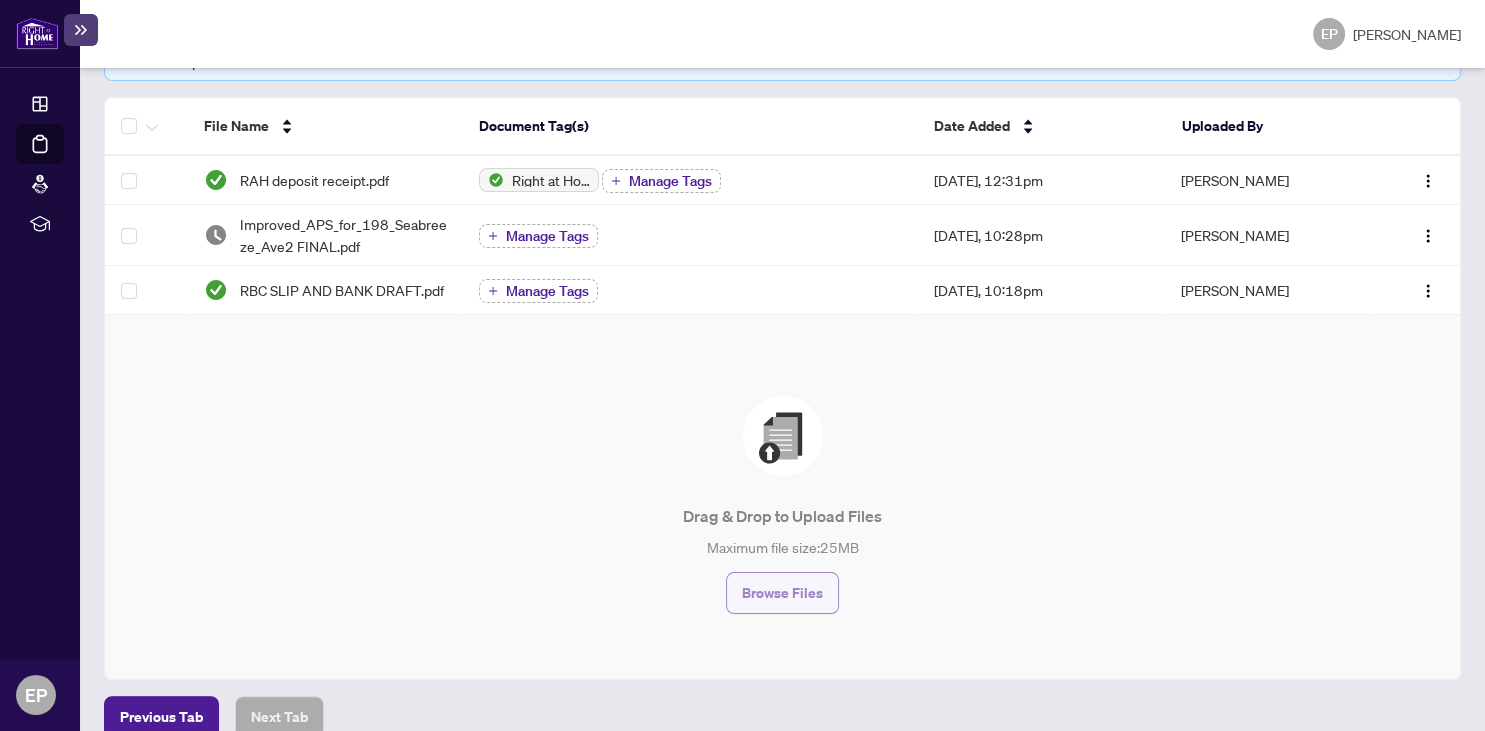 click on "Browse Files" at bounding box center [782, 593] 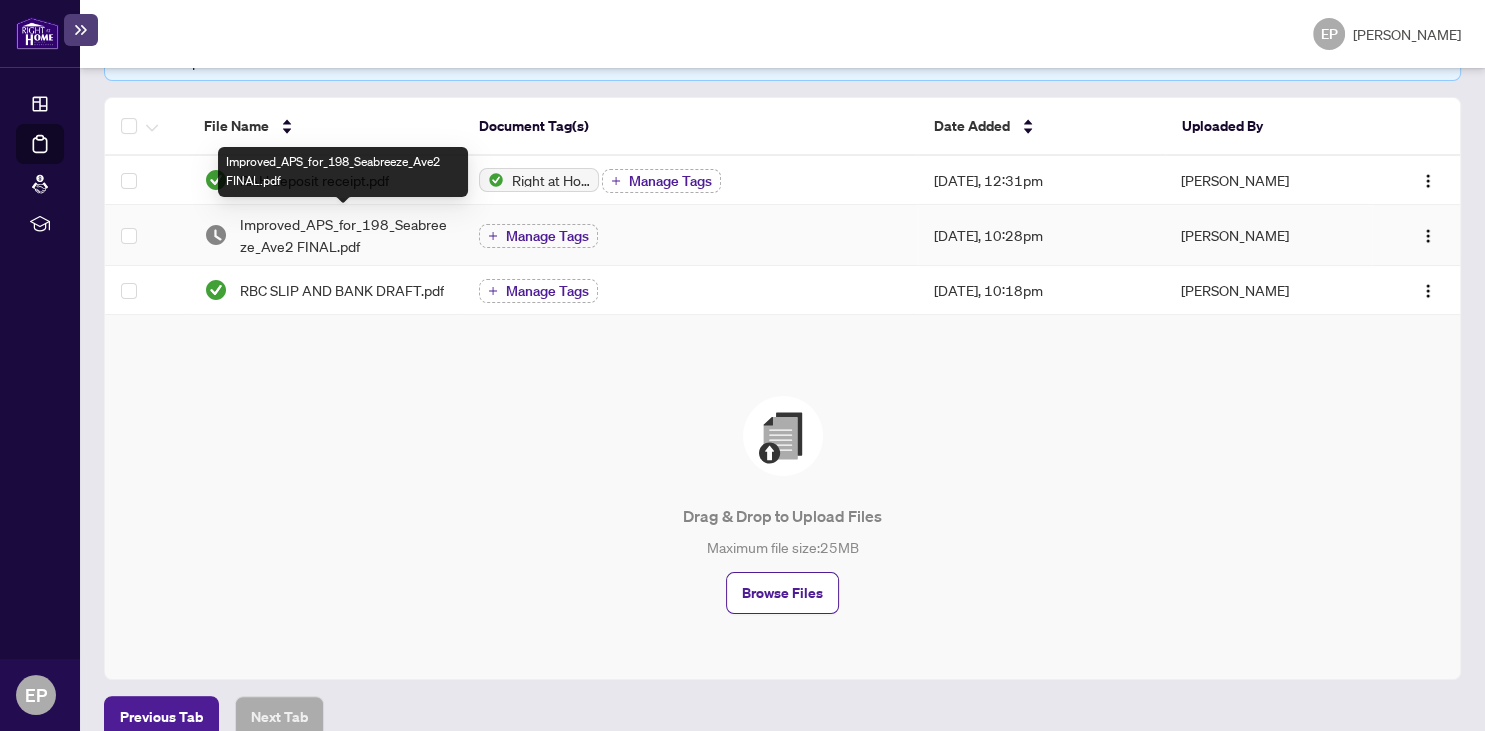click on "Improved_APS_for_198_Seabreeze_Ave2 FINAL.pdf" at bounding box center [343, 235] 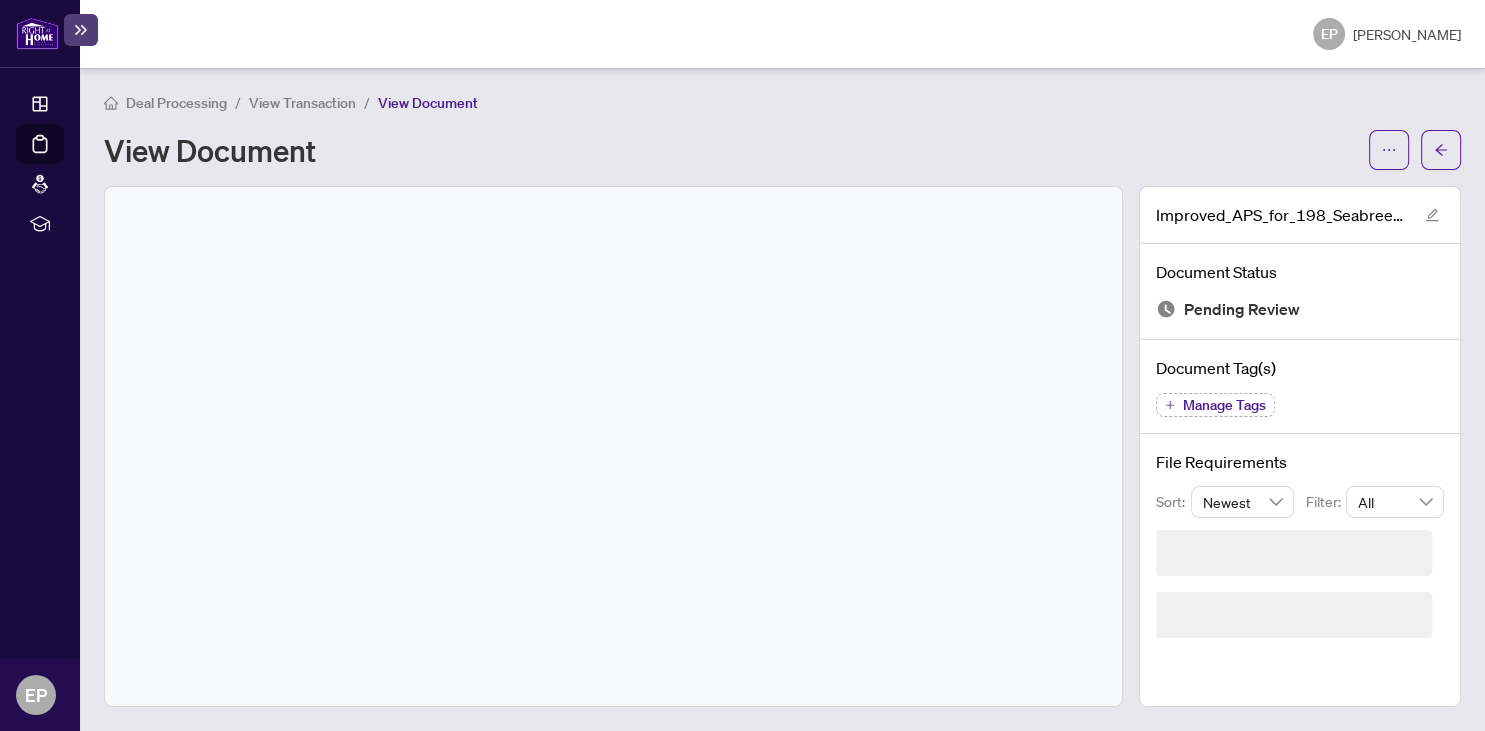 scroll, scrollTop: 0, scrollLeft: 0, axis: both 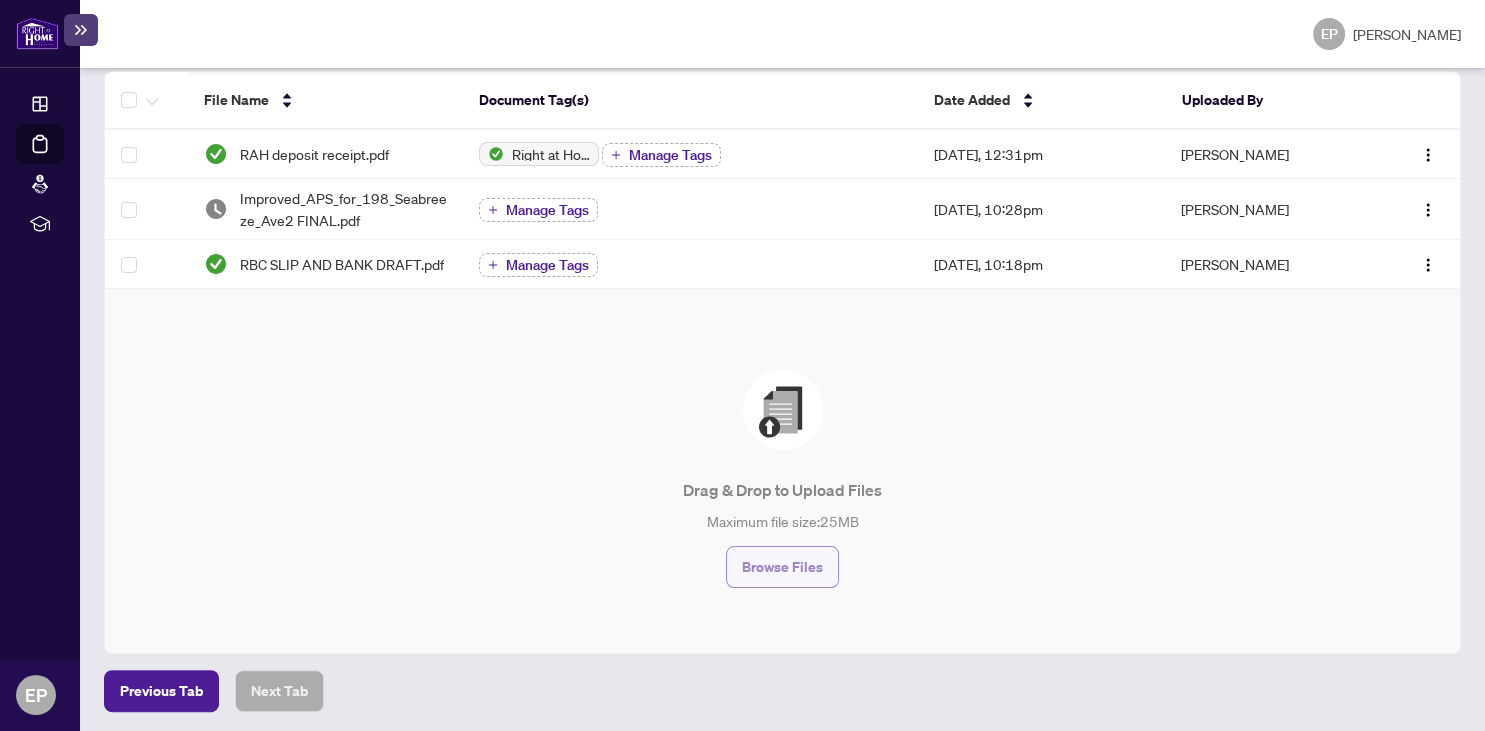 click on "Browse Files" at bounding box center (782, 567) 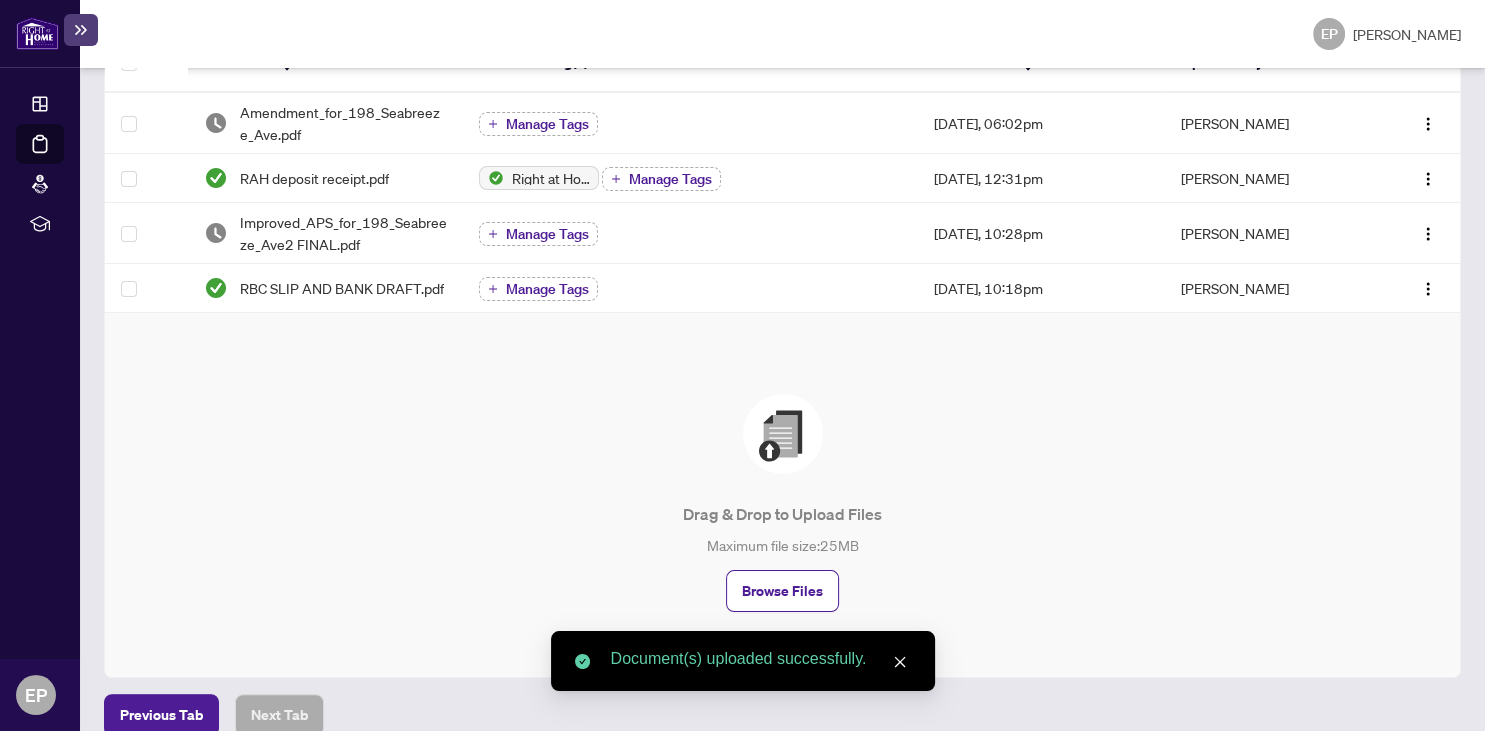 scroll, scrollTop: 404, scrollLeft: 0, axis: vertical 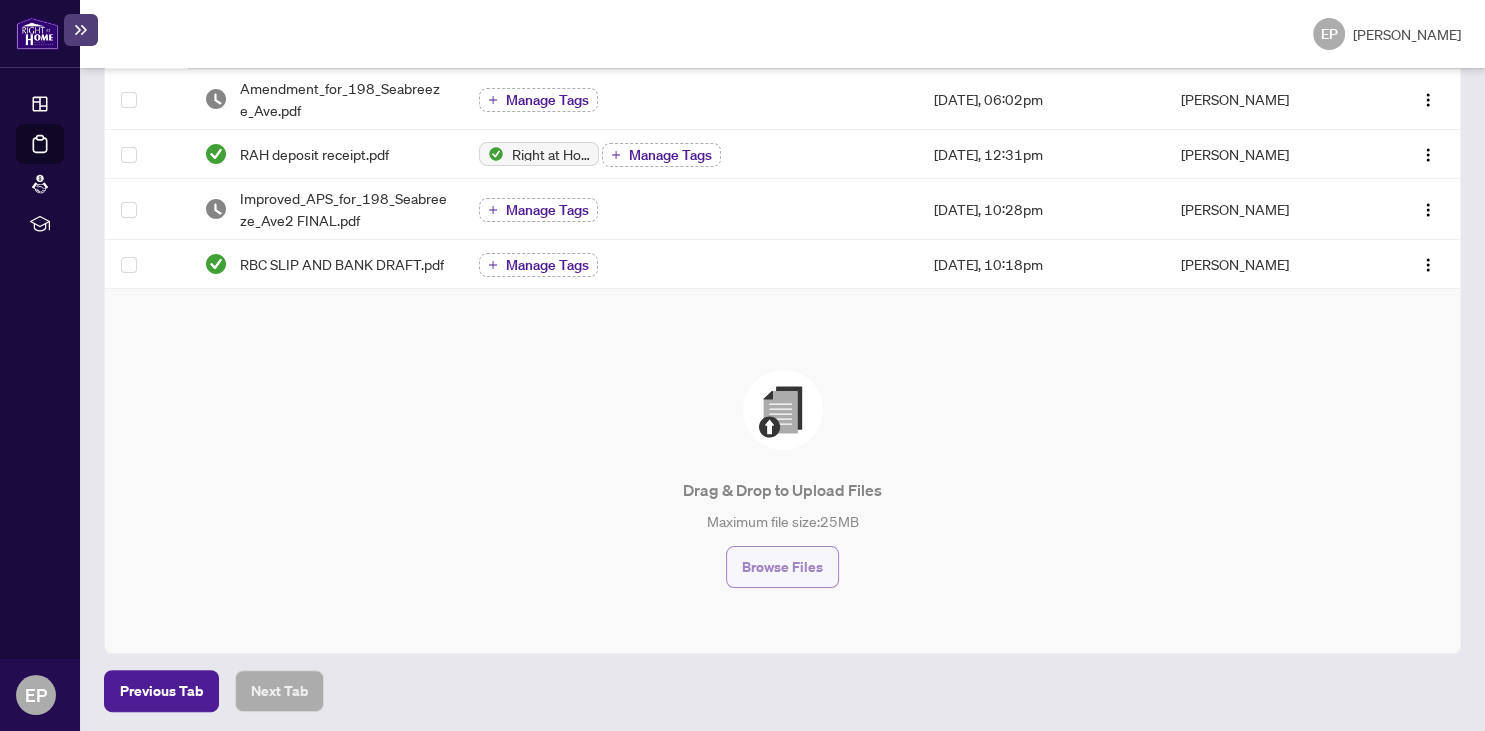 click on "Browse Files" at bounding box center (782, 567) 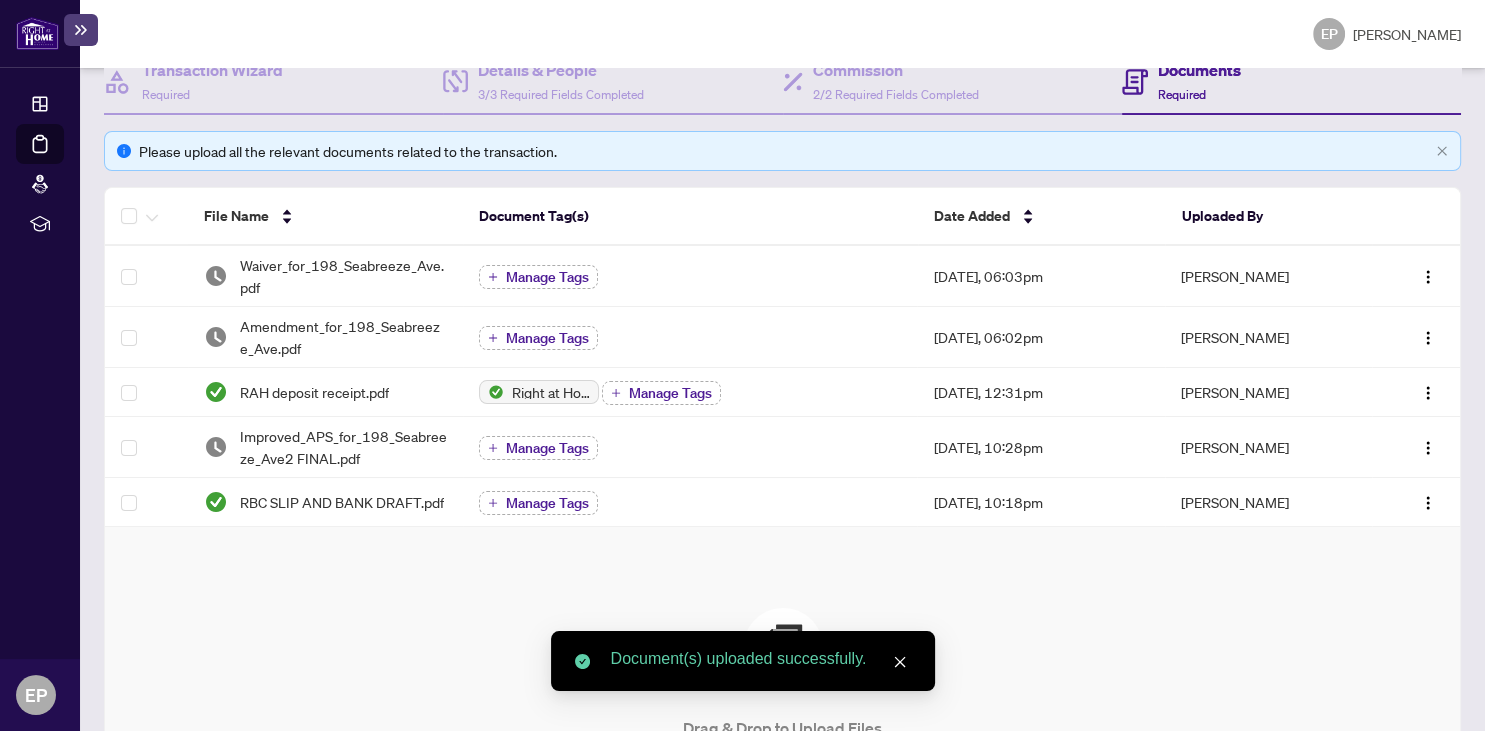 scroll, scrollTop: 193, scrollLeft: 0, axis: vertical 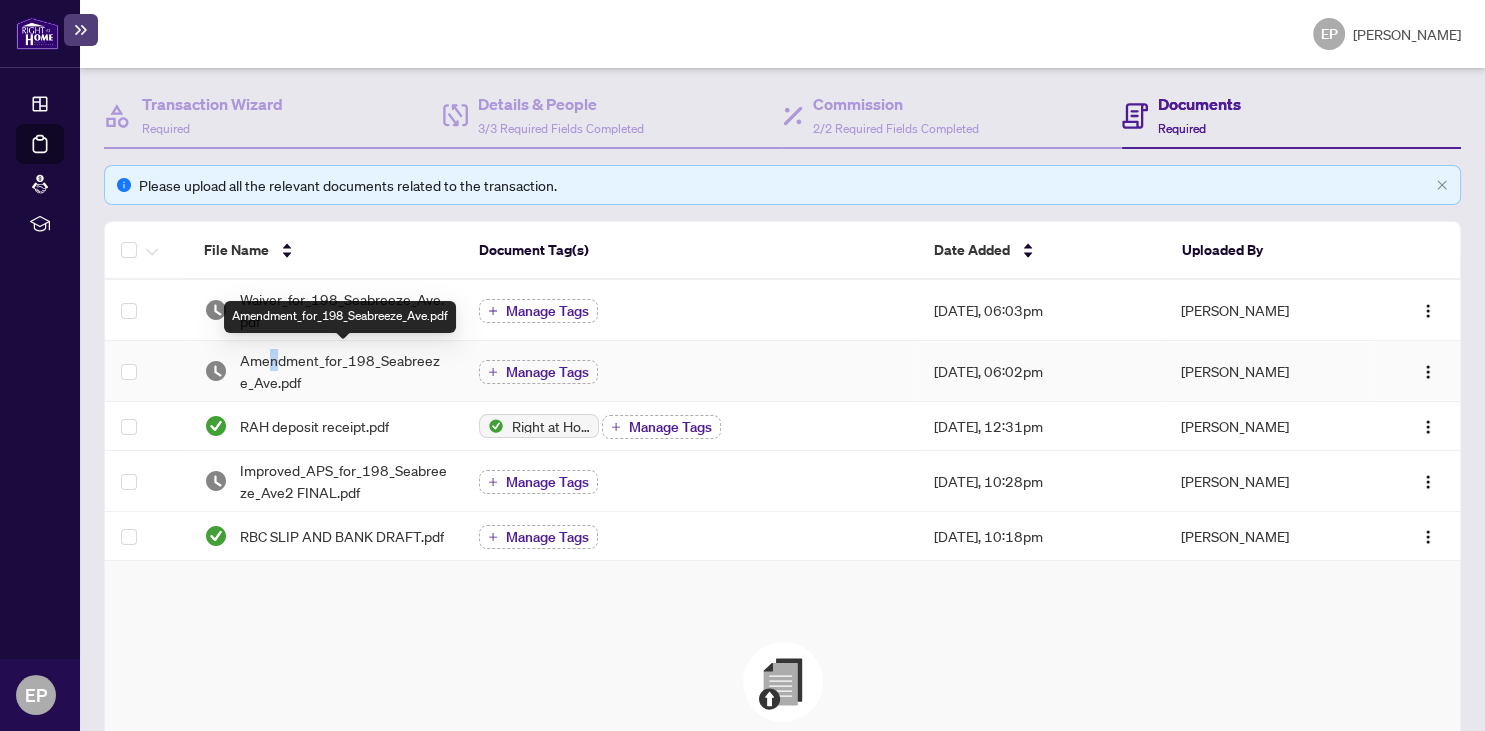 click on "Amendment_for_198_Seabreeze_Ave.pdf" at bounding box center (343, 371) 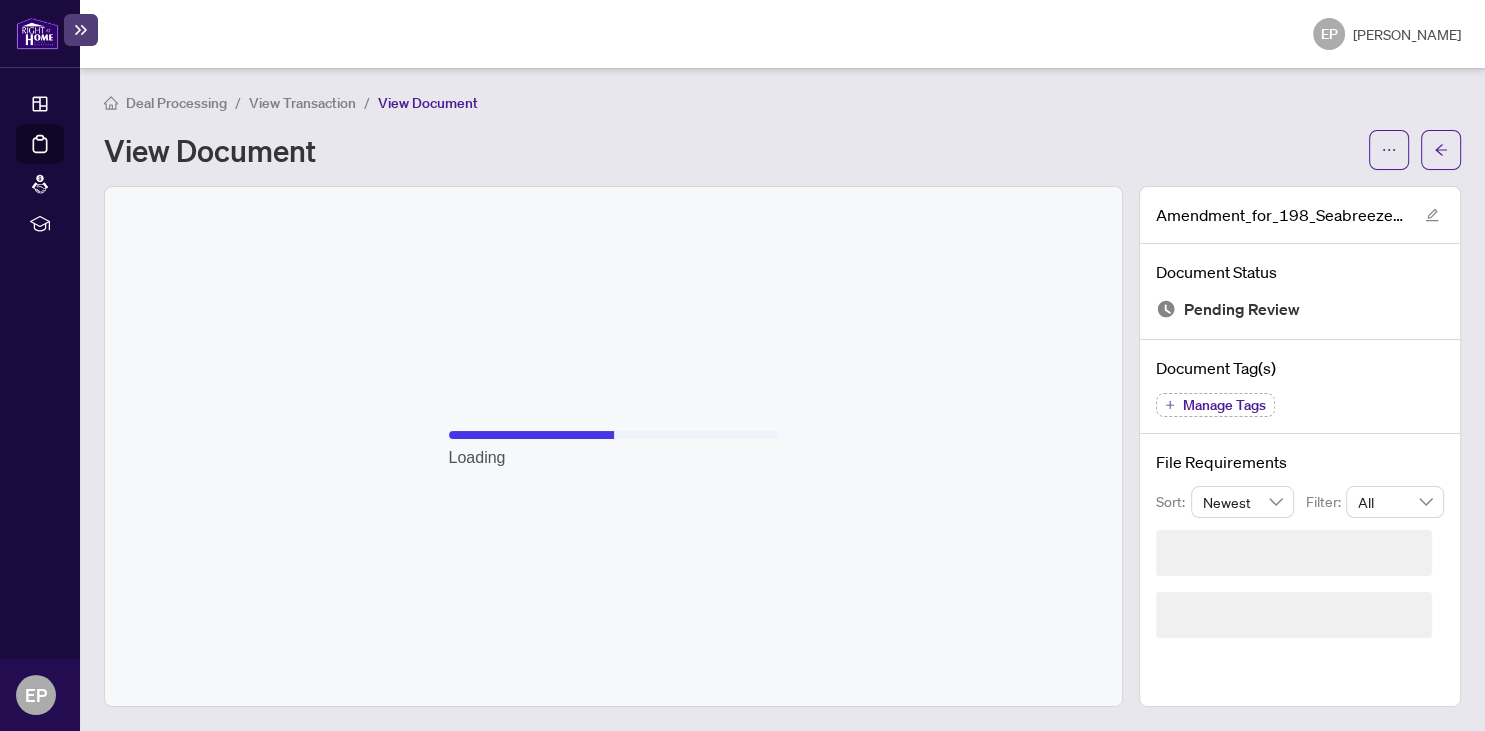 scroll, scrollTop: 0, scrollLeft: 0, axis: both 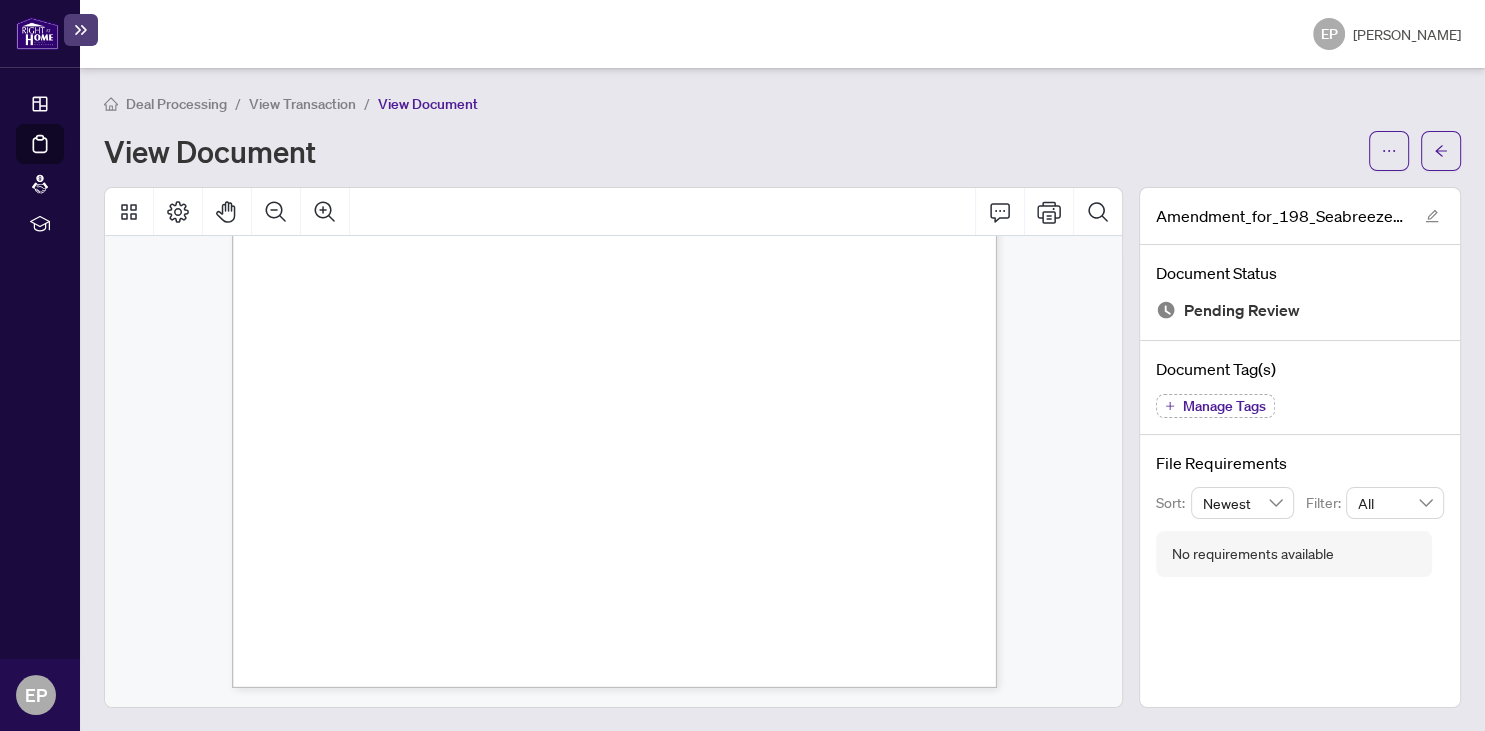 click on "Form 120 Revised 2020  Page 1 of 2
The trademarks REALTOR®, REALTORS®, MLS®, Multiple Listing Services® and associated logos are owned or controlled by  The Canadian Real Estate Association (CREA) and identify the real estate professionals who are members of CREA and the  quality of services they provide. Used under license.
© 2025, Ontario Real Estate Association (“OREA”). All rights reserved. This form was developed by OREA for the use and reproduction  by its members and licensees only. Any other use or reproduction is prohibited except with prior written consent of OREA. Do not alter  when printing or reproducing the standard pre-set portion. OREA bears no liability for your use of this form.
Amendment to Agreement of  Purchase and Sale  Form 120
for use in the Province of Ontario
BETWEEN:
BUYER:  AND
SELLER:  RE: Agreement of Purchase and Sale between the Seller and Buyer, dated the ............... day of ................................................................, 20............," at bounding box center (614, -325) 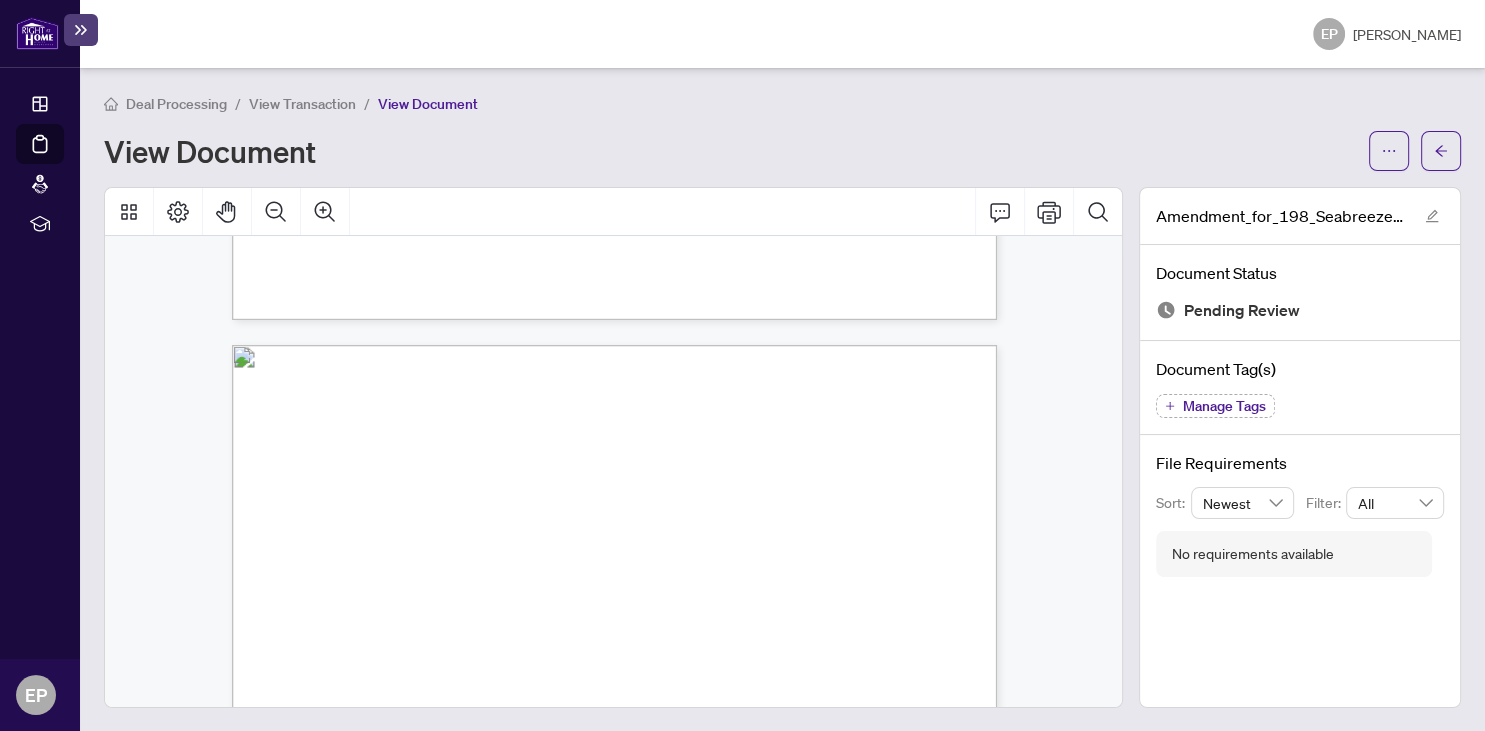 click at bounding box center (37, 33) 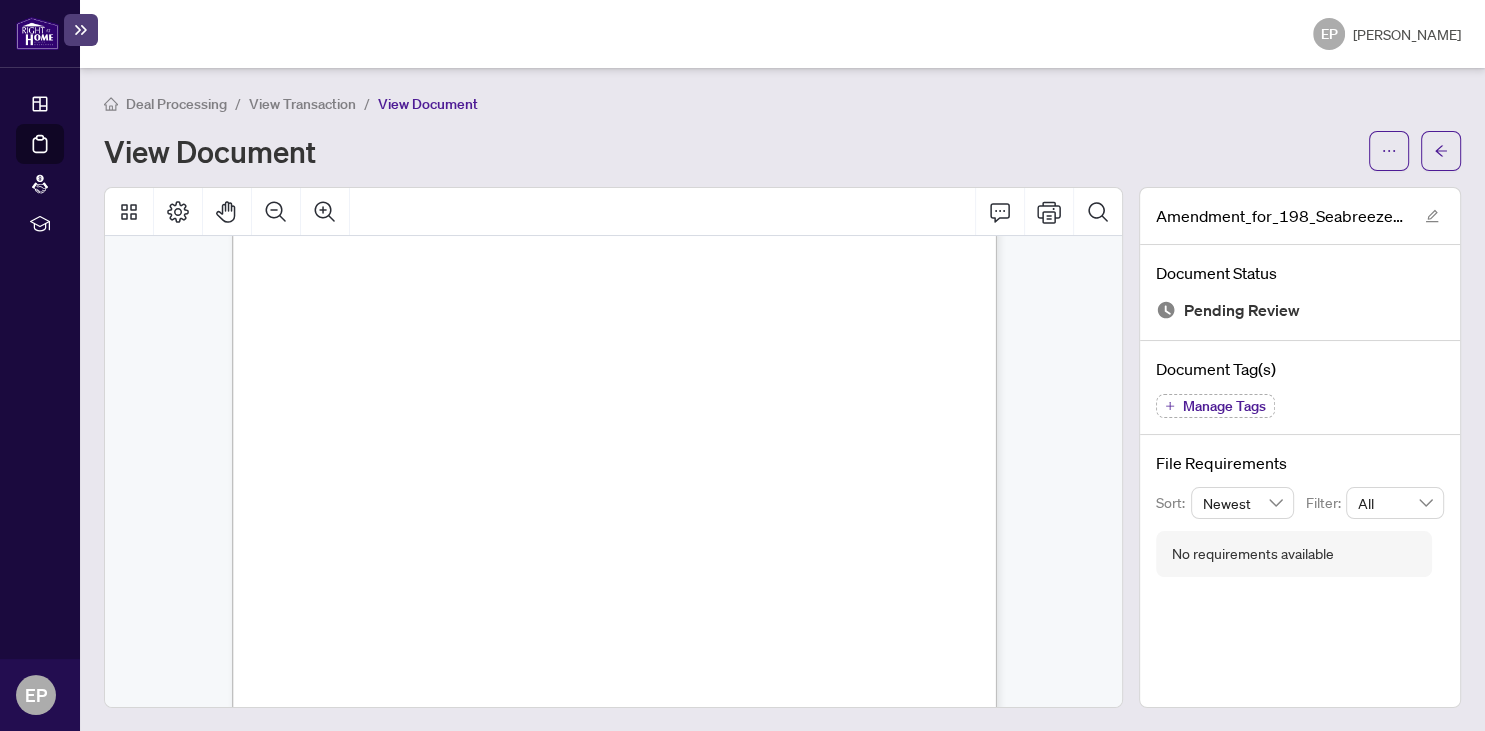 scroll, scrollTop: 0, scrollLeft: 0, axis: both 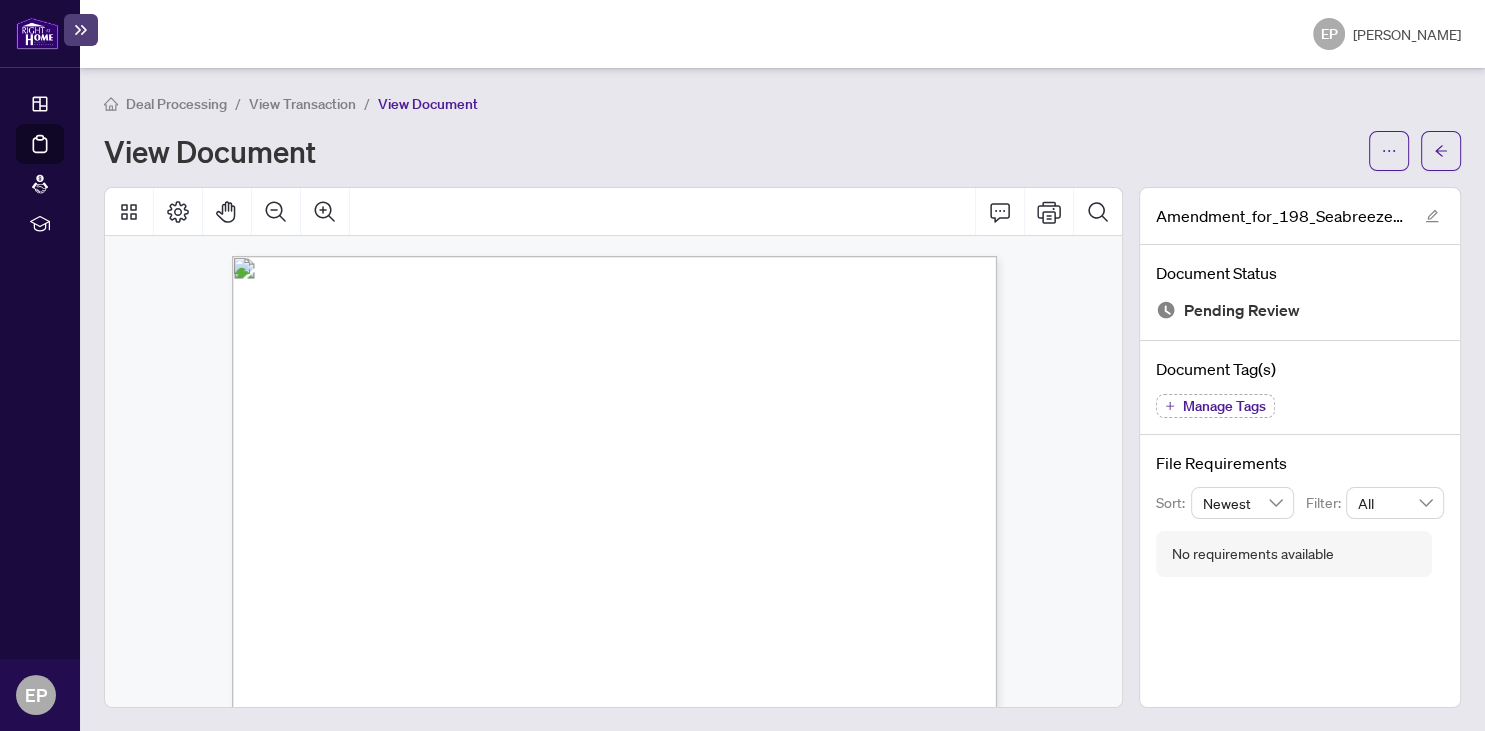 click at bounding box center [37, 33] 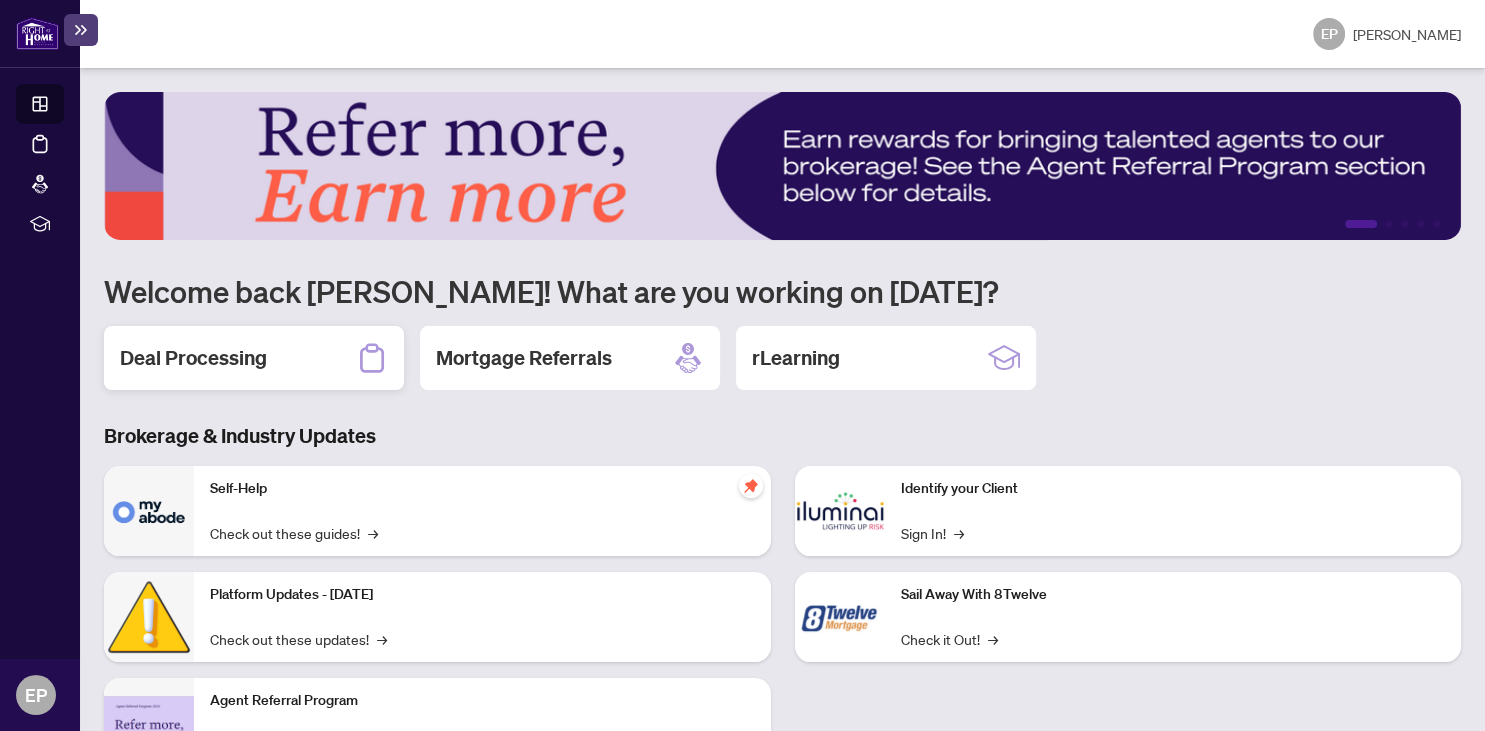 click on "Deal Processing" at bounding box center [193, 358] 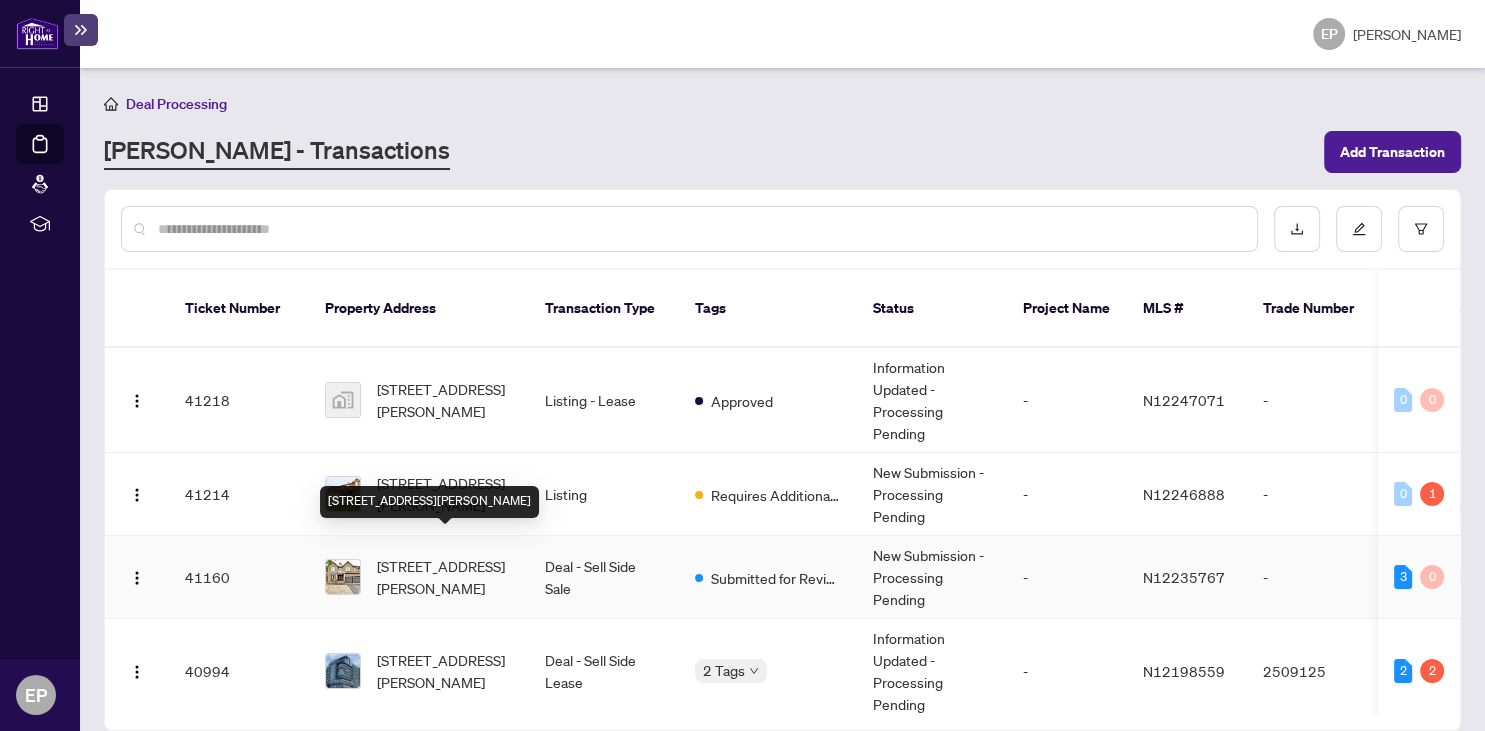 click on "198 Seabreeze Ave, Vaughan, Ontario L4J 9H2, Canada" at bounding box center (445, 577) 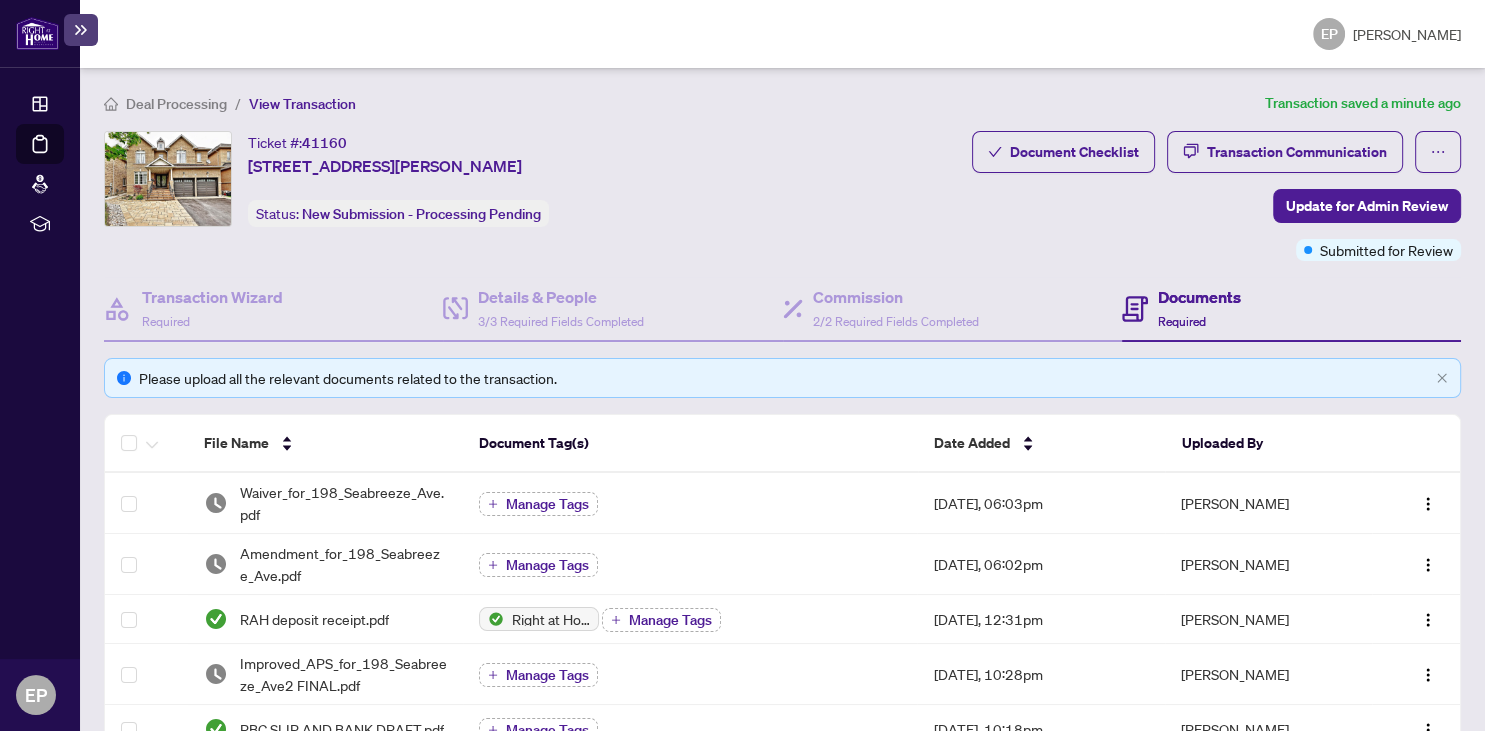 scroll, scrollTop: 106, scrollLeft: 0, axis: vertical 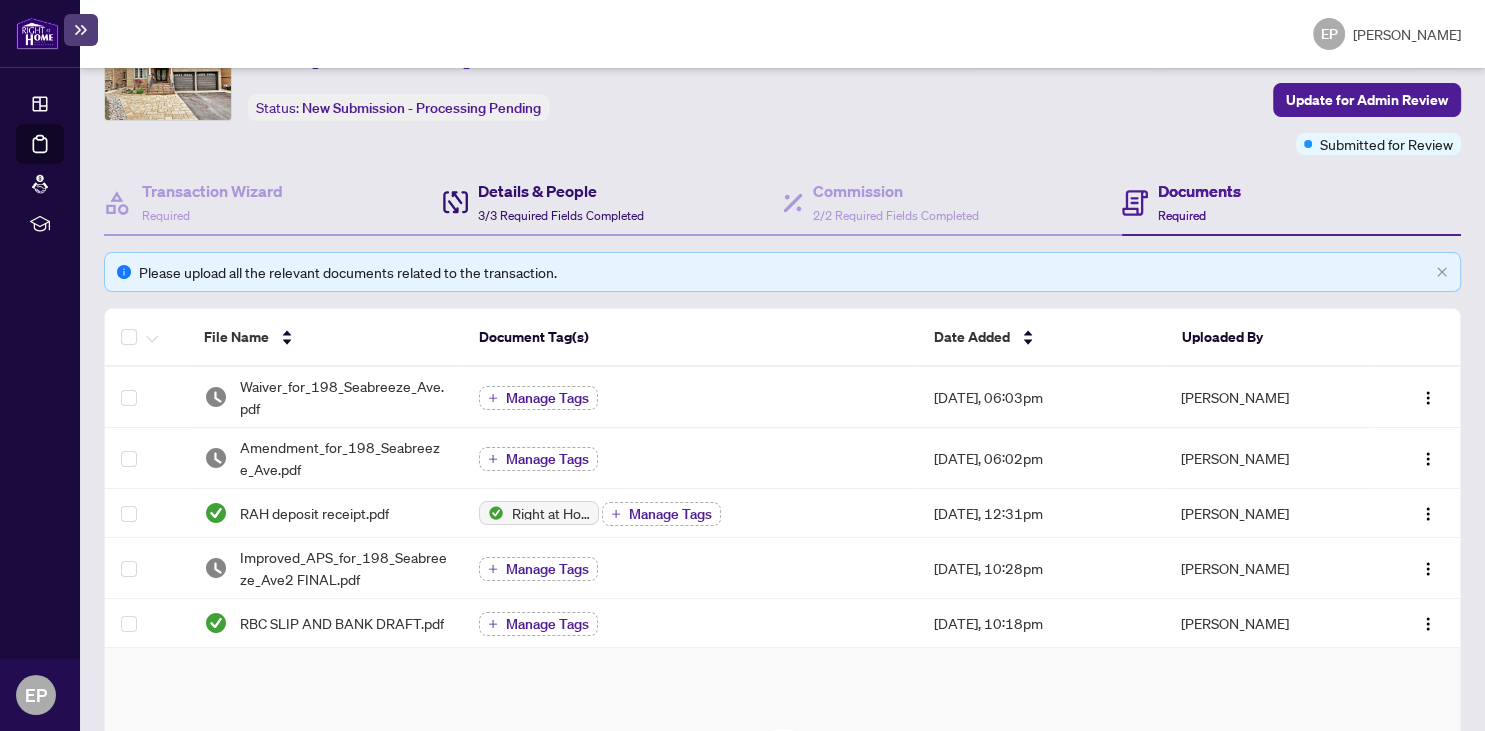 click on "Details & People 3/3 Required Fields Completed" at bounding box center (561, 202) 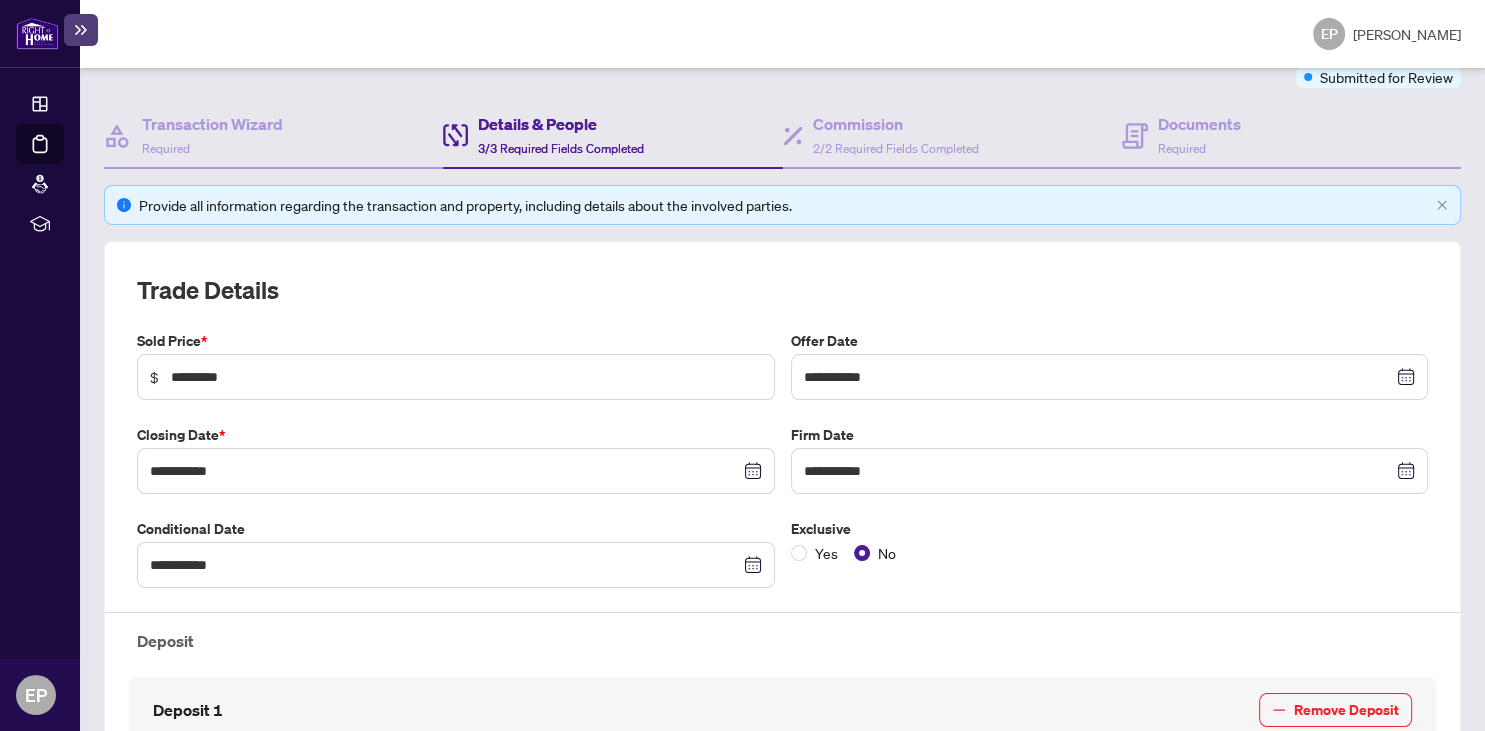 scroll, scrollTop: 317, scrollLeft: 0, axis: vertical 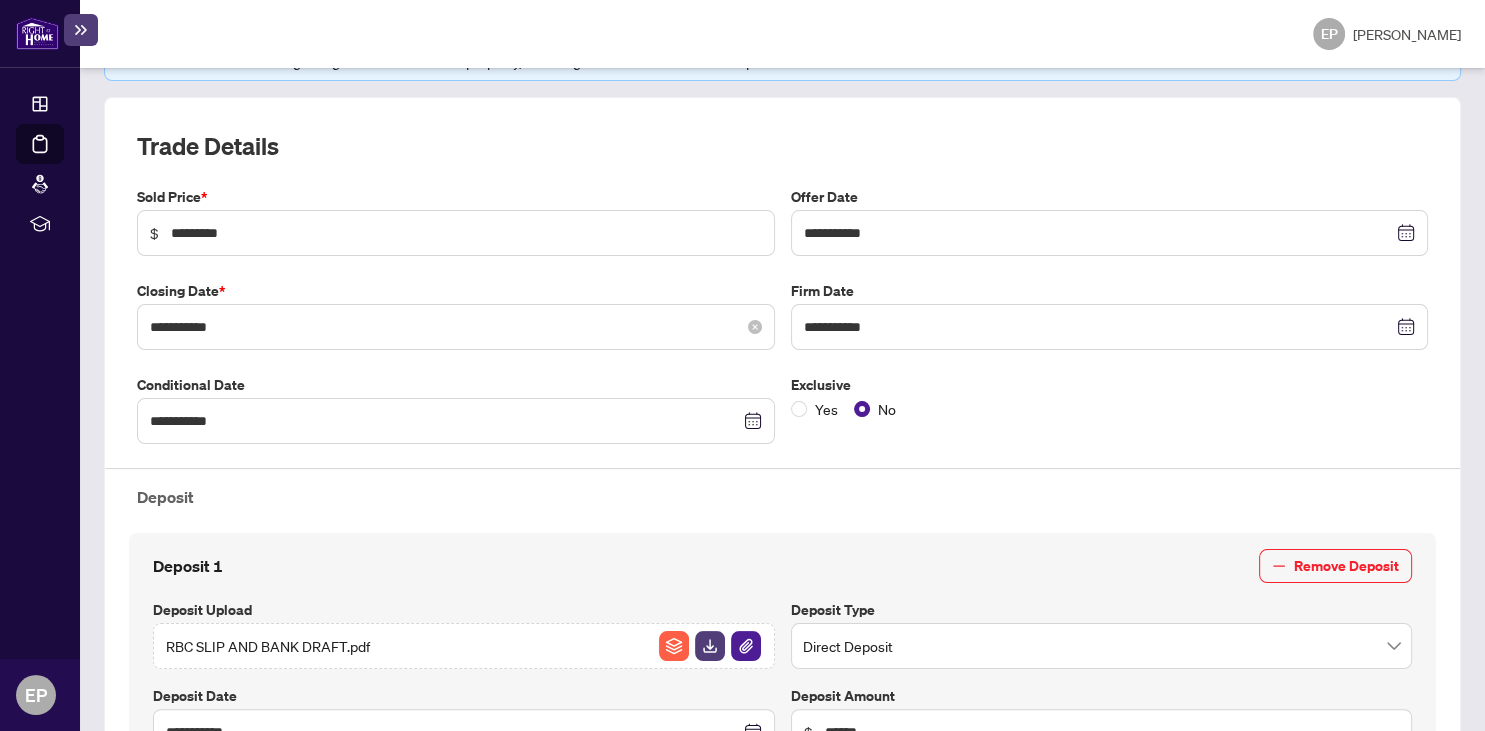 click 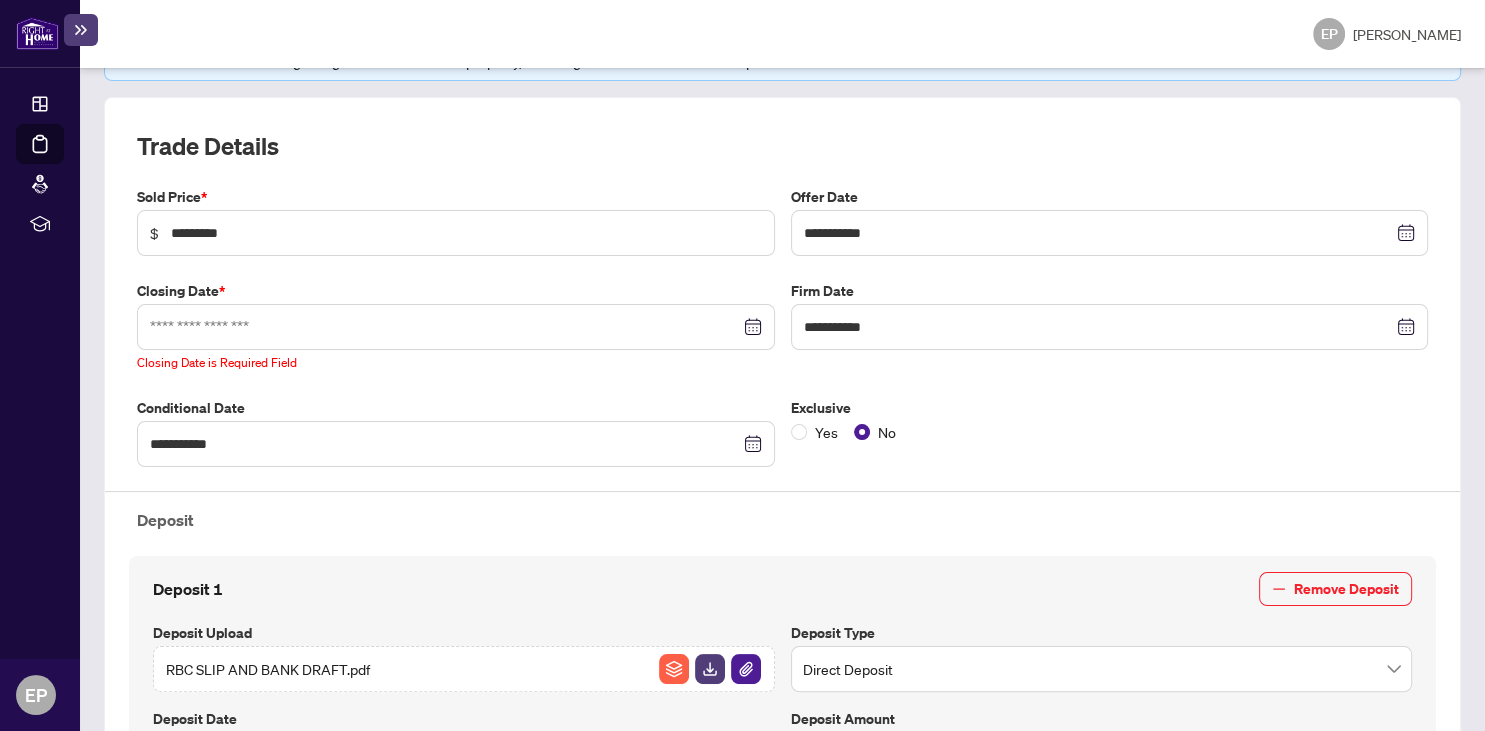 click at bounding box center [456, 327] 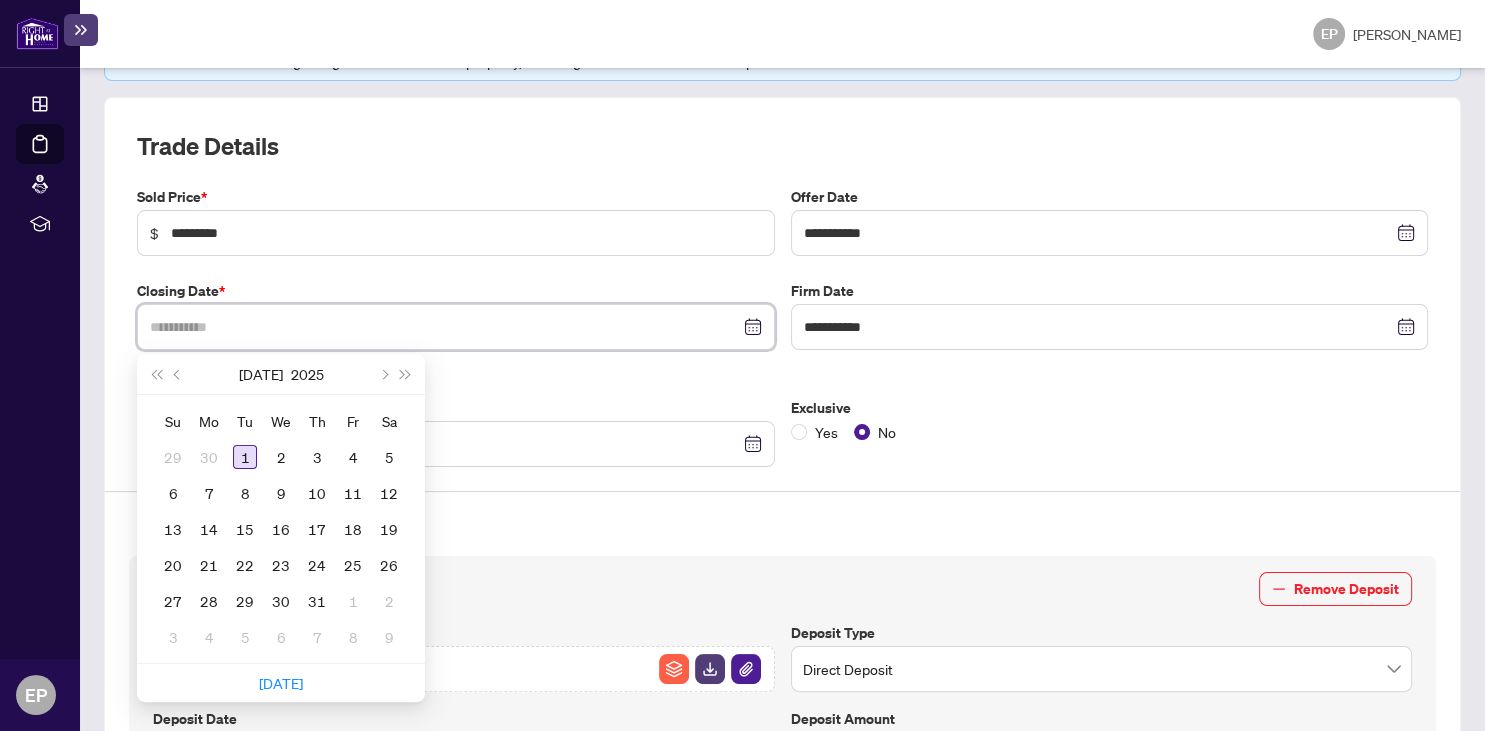 type on "**********" 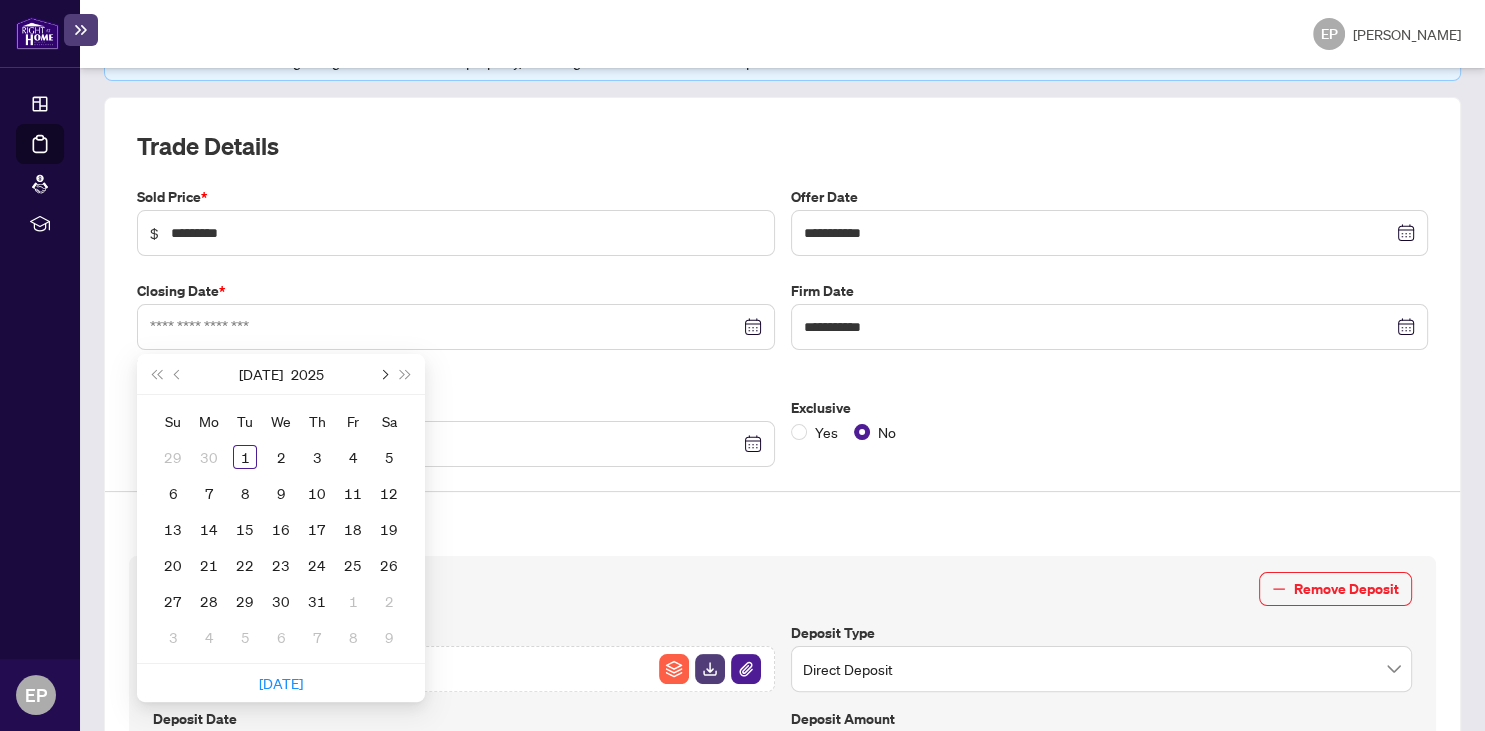click at bounding box center (383, 374) 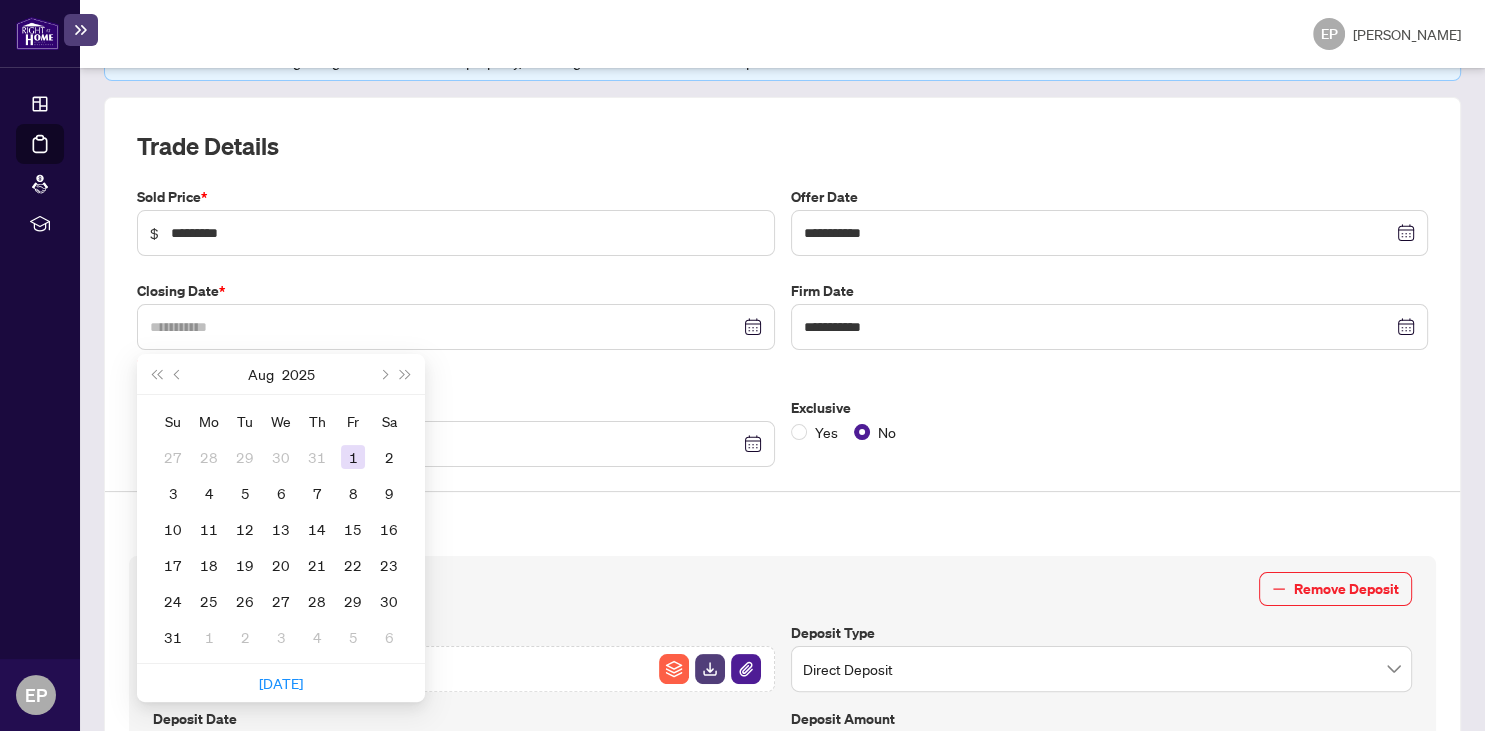 type on "**********" 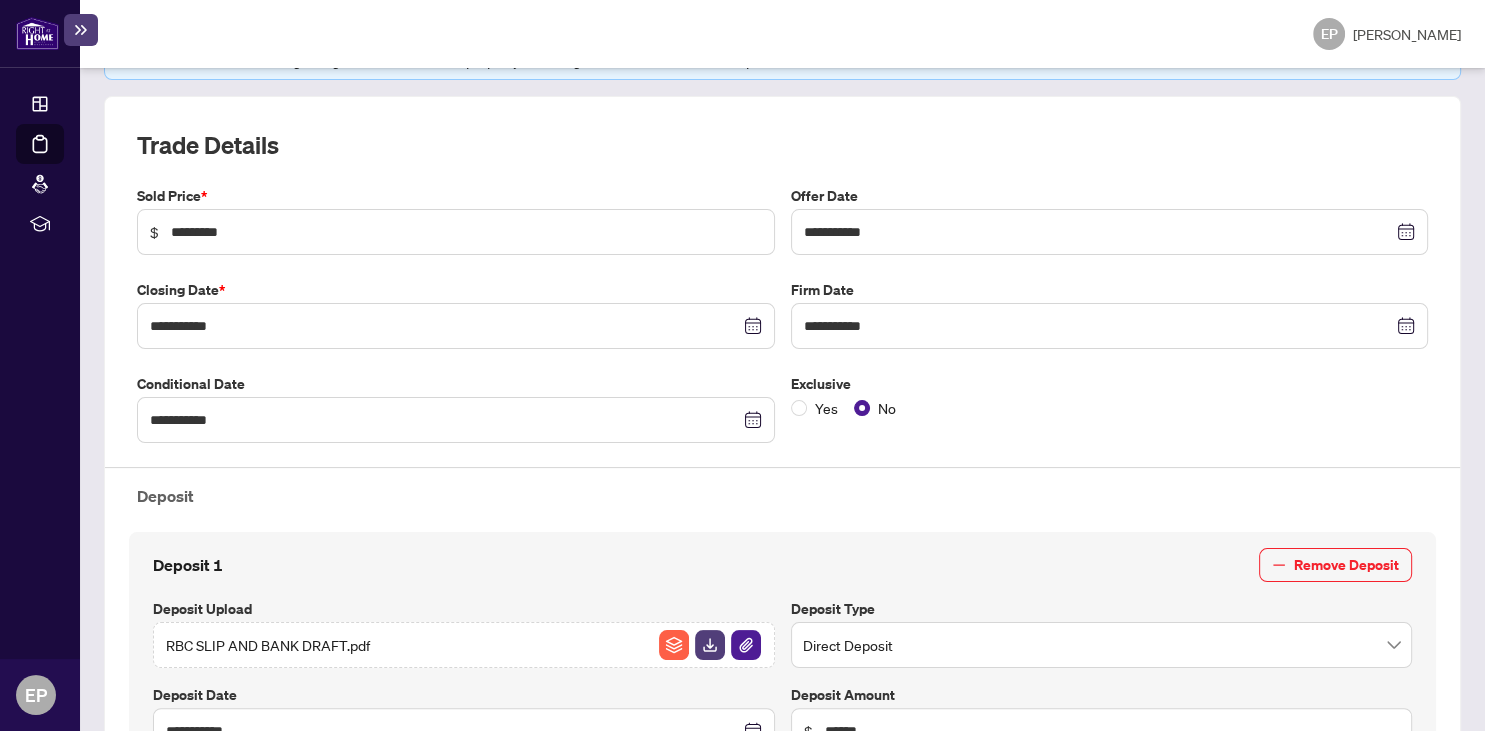 scroll, scrollTop: 0, scrollLeft: 0, axis: both 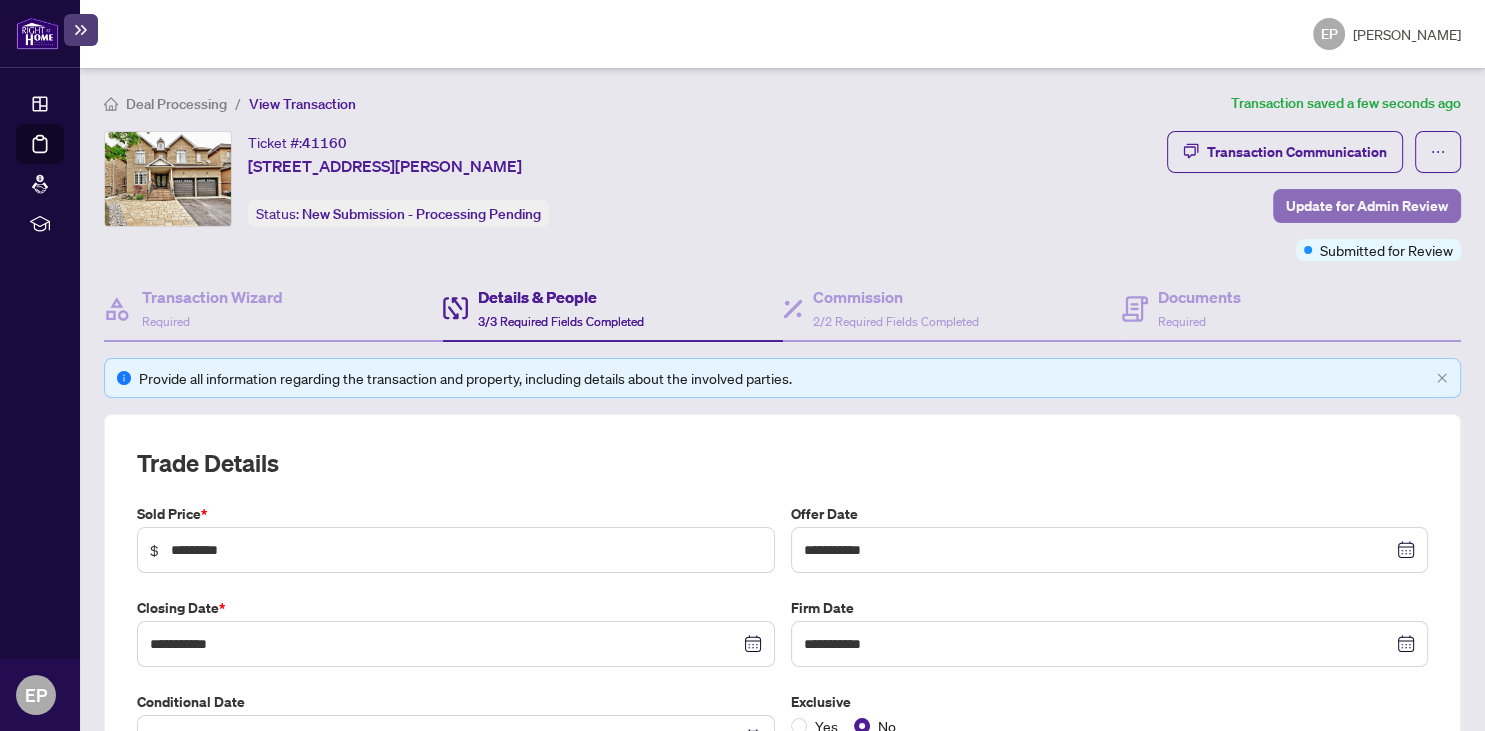 click on "Update for Admin Review" at bounding box center [1367, 206] 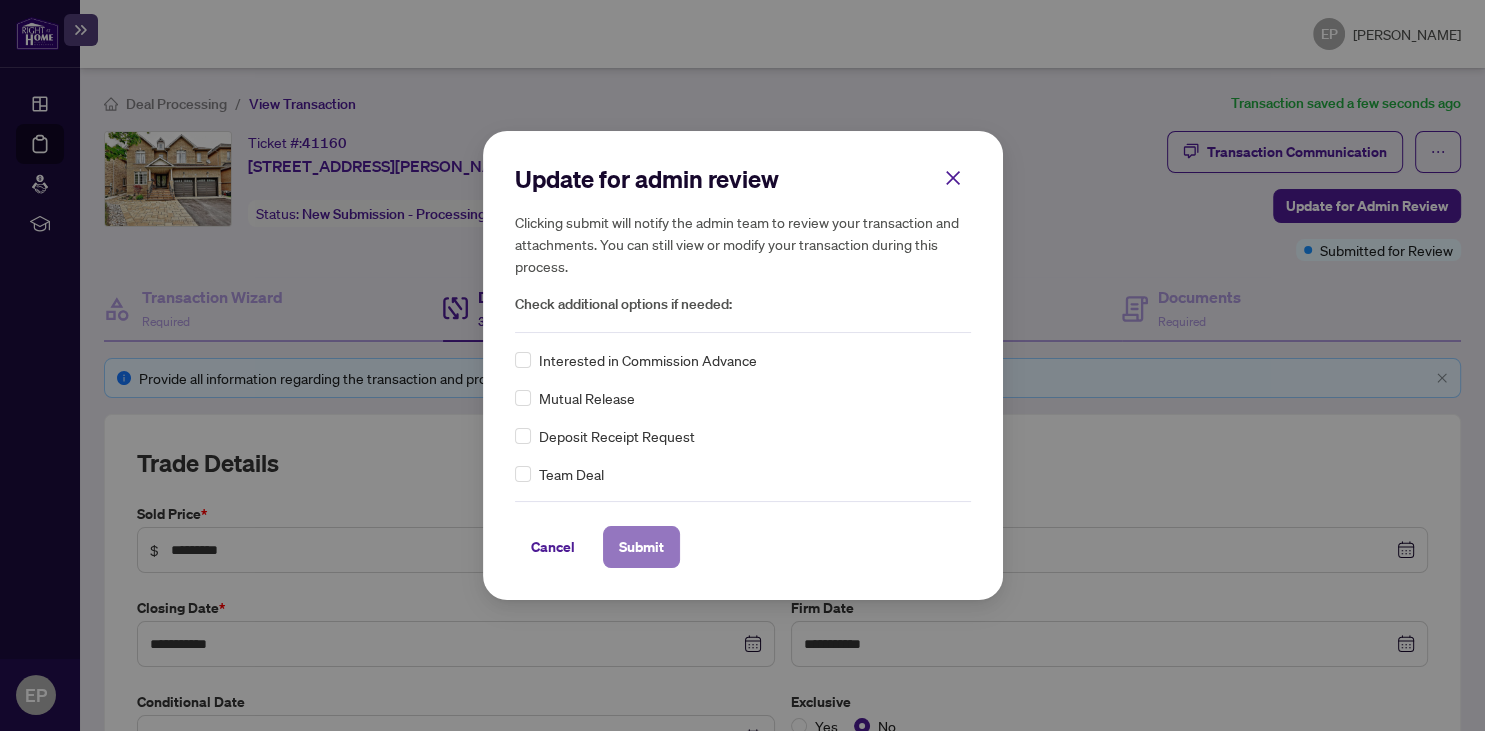 click on "Submit" at bounding box center [641, 547] 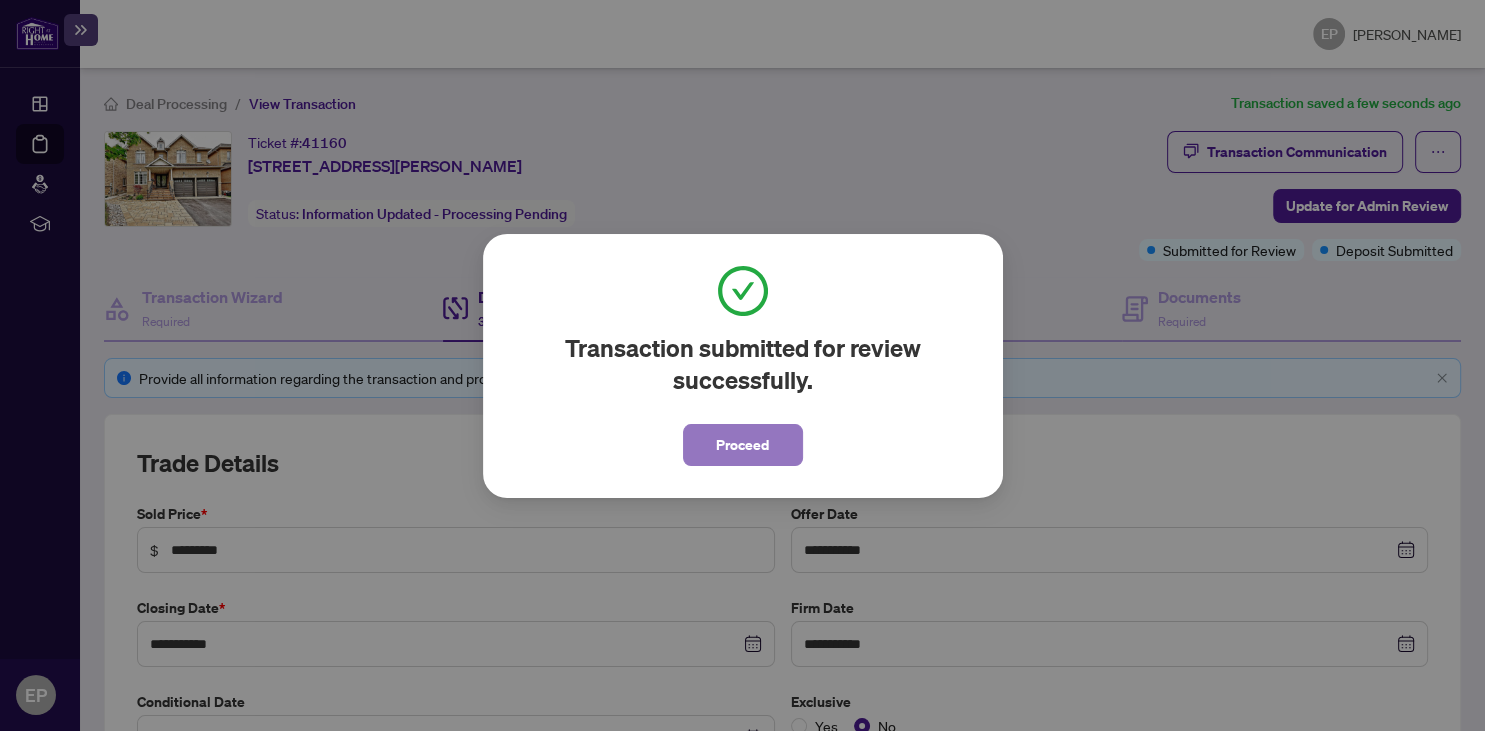 click on "Proceed" at bounding box center [742, 445] 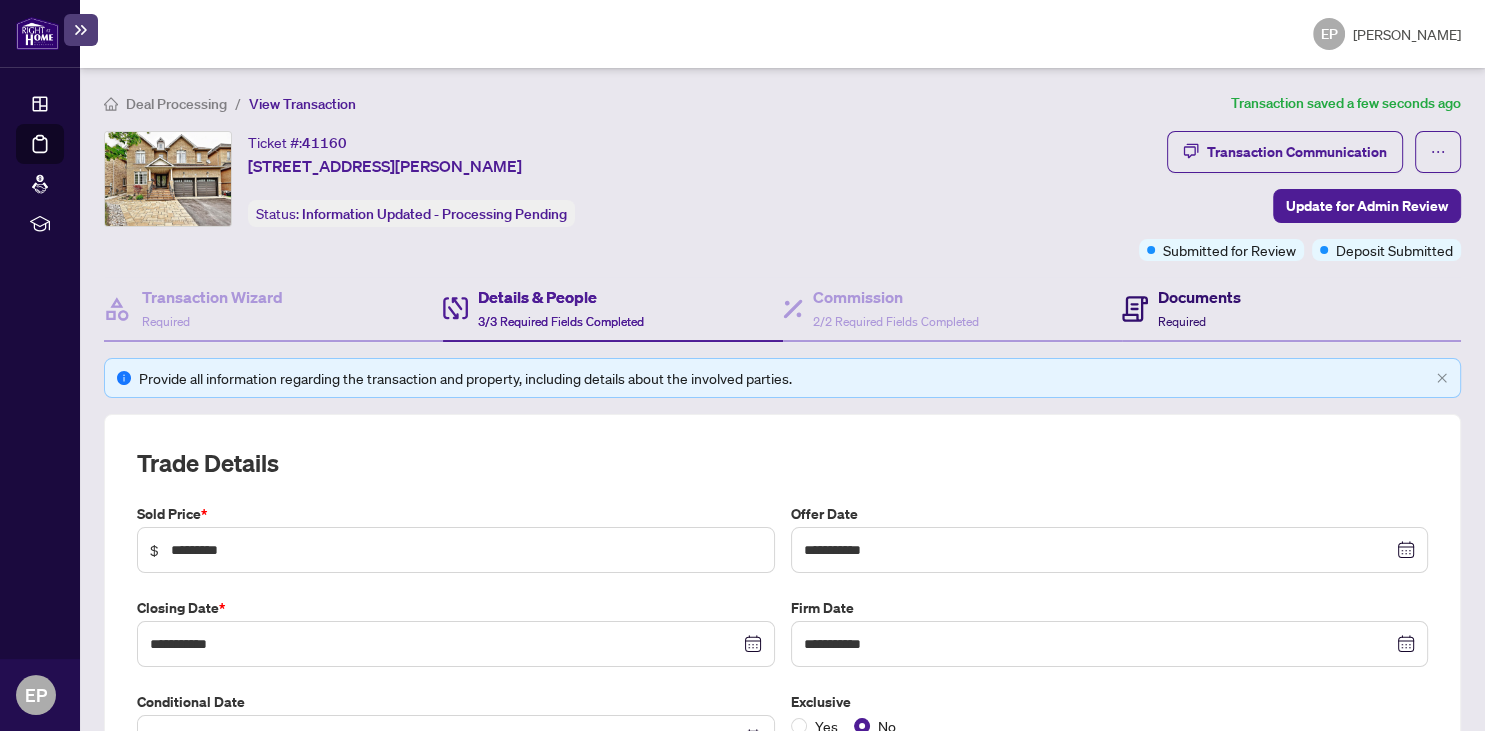 click on "Required" at bounding box center [1182, 321] 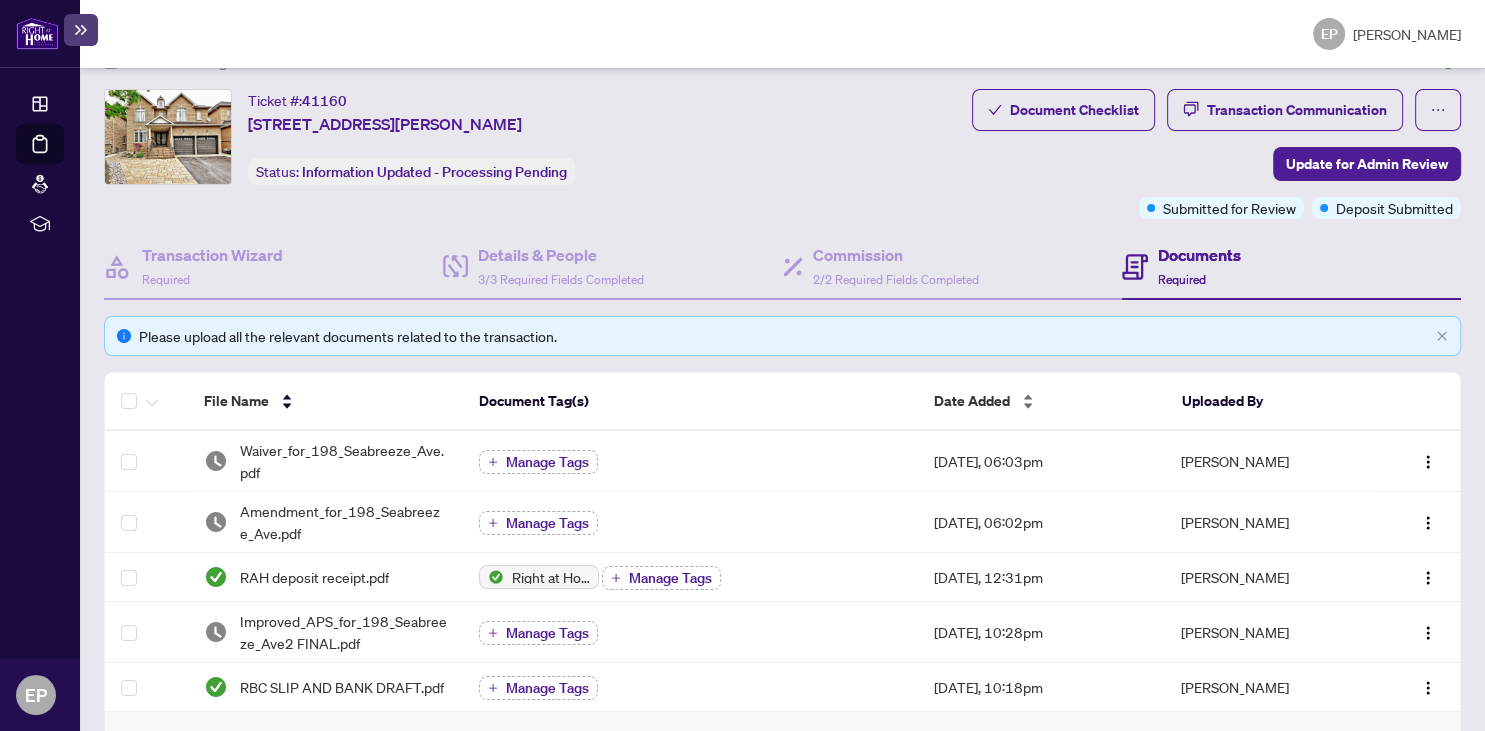 scroll, scrollTop: 0, scrollLeft: 0, axis: both 